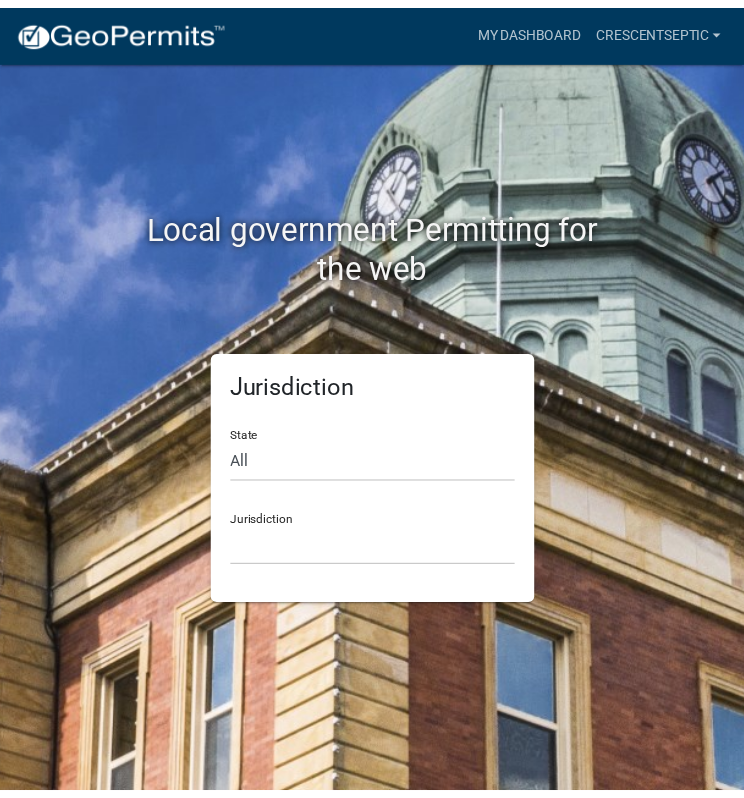 scroll, scrollTop: 0, scrollLeft: 0, axis: both 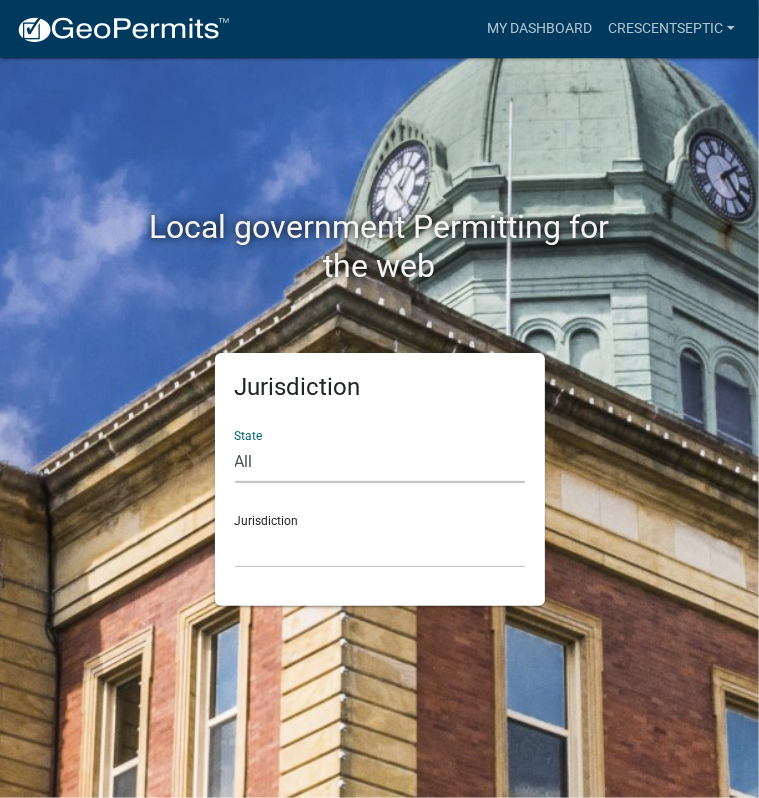 click on "All  [US_STATE]   [US_STATE]   [US_STATE]   [US_STATE]   [US_STATE]   [US_STATE]   [US_STATE]   [US_STATE]   [US_STATE]" 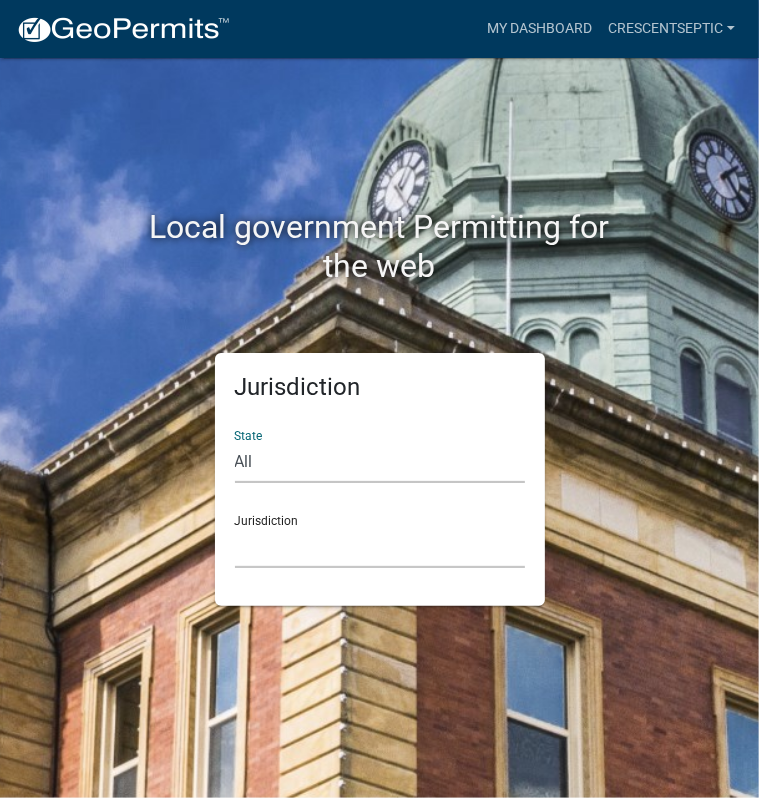 click on "[GEOGRAPHIC_DATA], [US_STATE] [GEOGRAPHIC_DATA], [US_STATE] [GEOGRAPHIC_DATA], [US_STATE] City of [GEOGRAPHIC_DATA], [US_STATE] City of [GEOGRAPHIC_DATA], [US_STATE] City of [GEOGRAPHIC_DATA], [US_STATE] [GEOGRAPHIC_DATA], [US_STATE] [GEOGRAPHIC_DATA], [US_STATE] [GEOGRAPHIC_DATA], [US_STATE] [GEOGRAPHIC_DATA], [US_STATE] [GEOGRAPHIC_DATA], [US_STATE] [GEOGRAPHIC_DATA], [US_STATE] [GEOGRAPHIC_DATA], [US_STATE] [GEOGRAPHIC_DATA], [US_STATE] [GEOGRAPHIC_DATA], [US_STATE] [GEOGRAPHIC_DATA], [US_STATE] [GEOGRAPHIC_DATA], [US_STATE]" 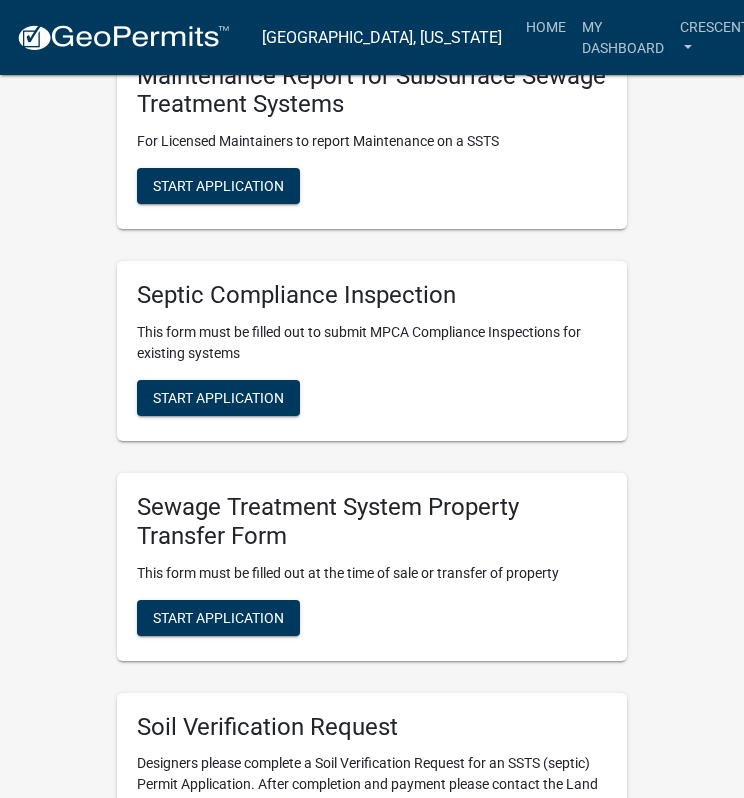scroll, scrollTop: 1900, scrollLeft: 0, axis: vertical 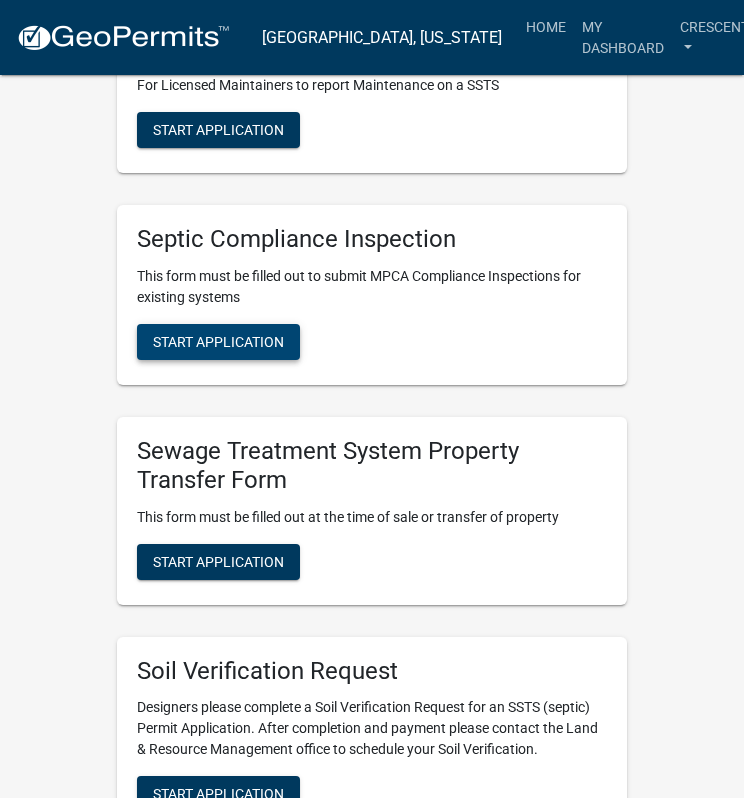 click on "Start Application" at bounding box center (218, 342) 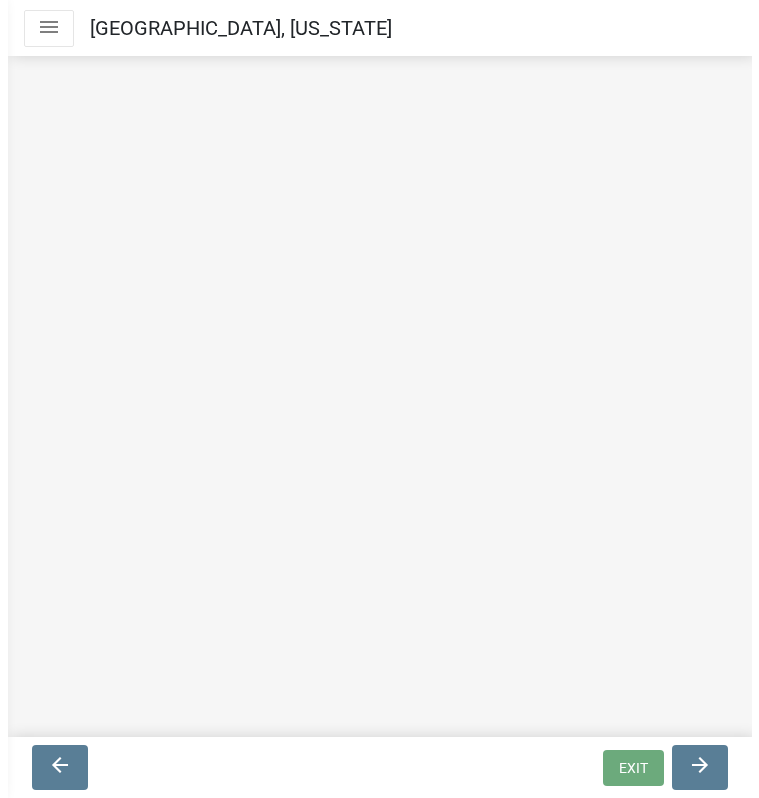 scroll, scrollTop: 0, scrollLeft: 0, axis: both 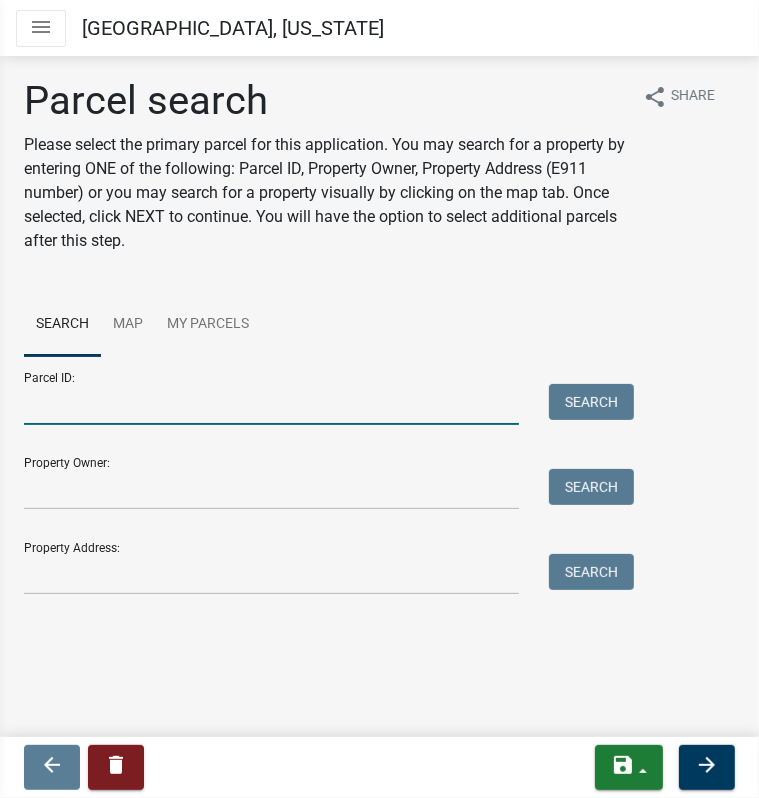 click on "Parcel ID:" at bounding box center [271, 404] 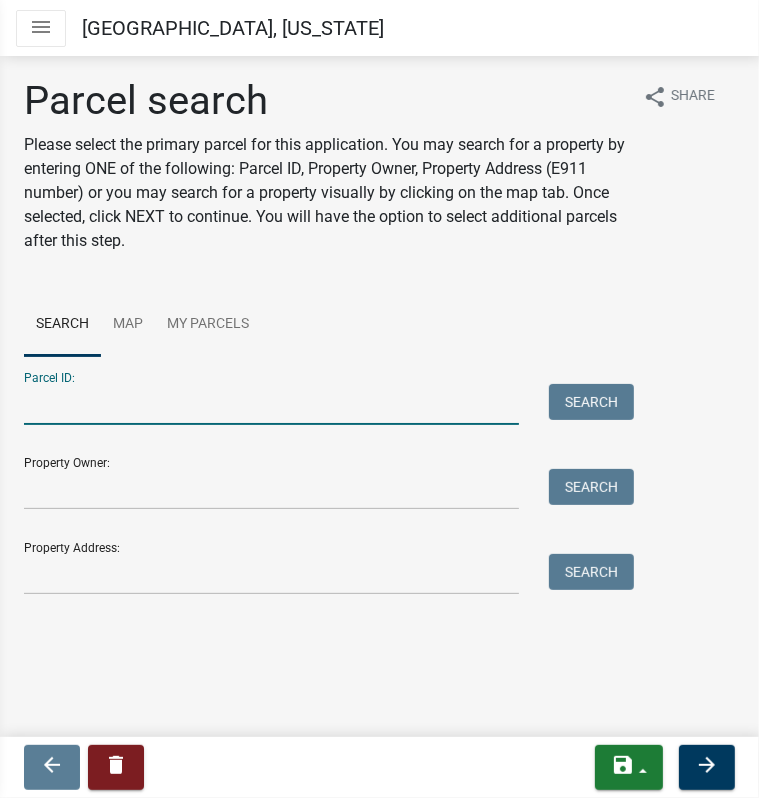 paste on "54000020015022" 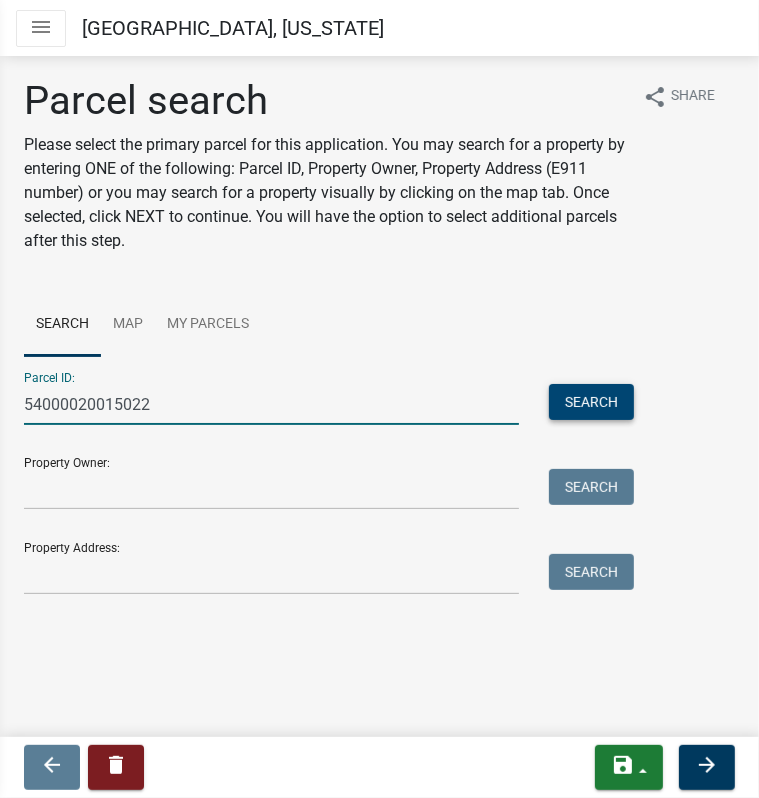 type on "54000020015022" 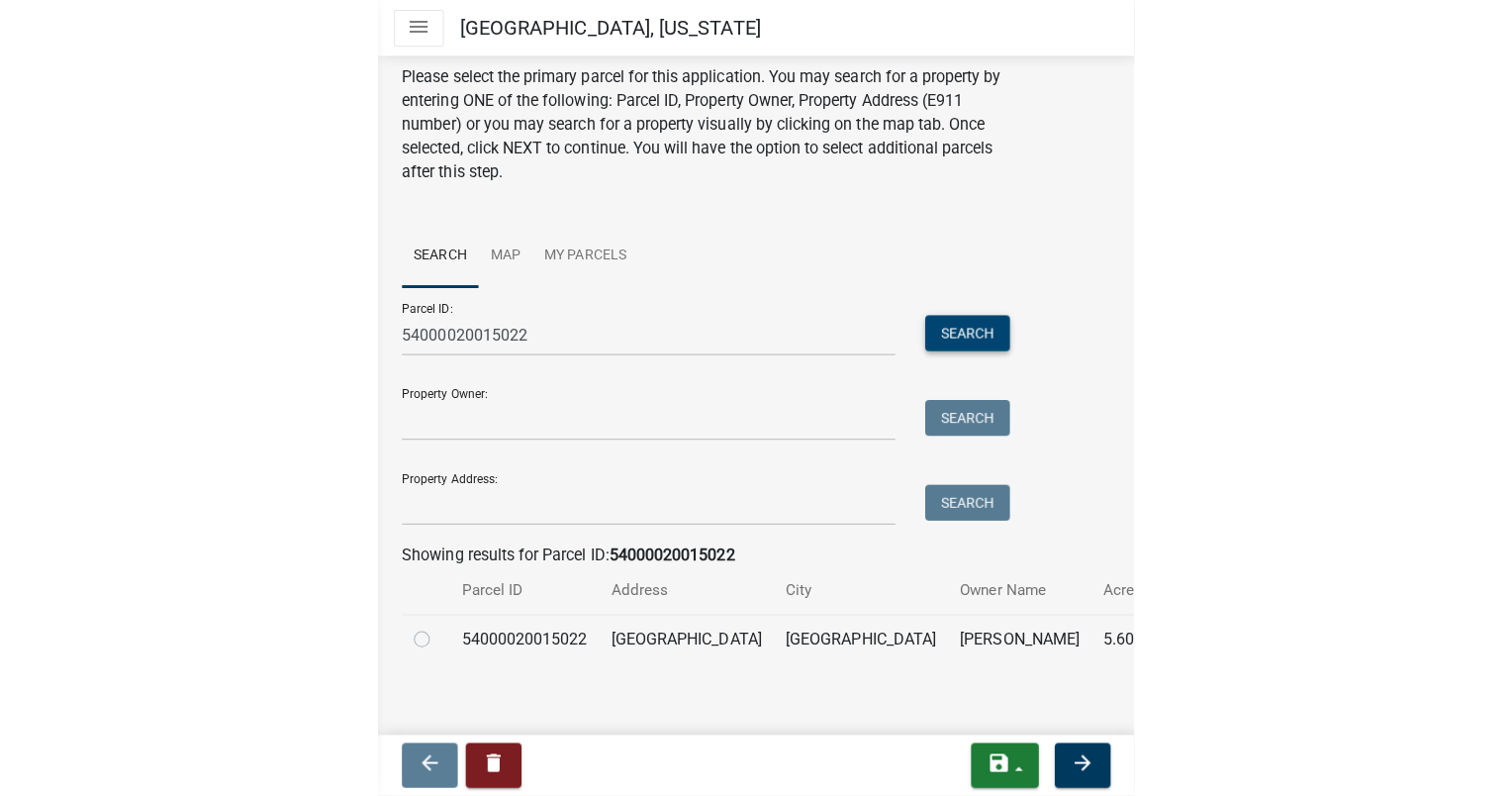 scroll, scrollTop: 95, scrollLeft: 0, axis: vertical 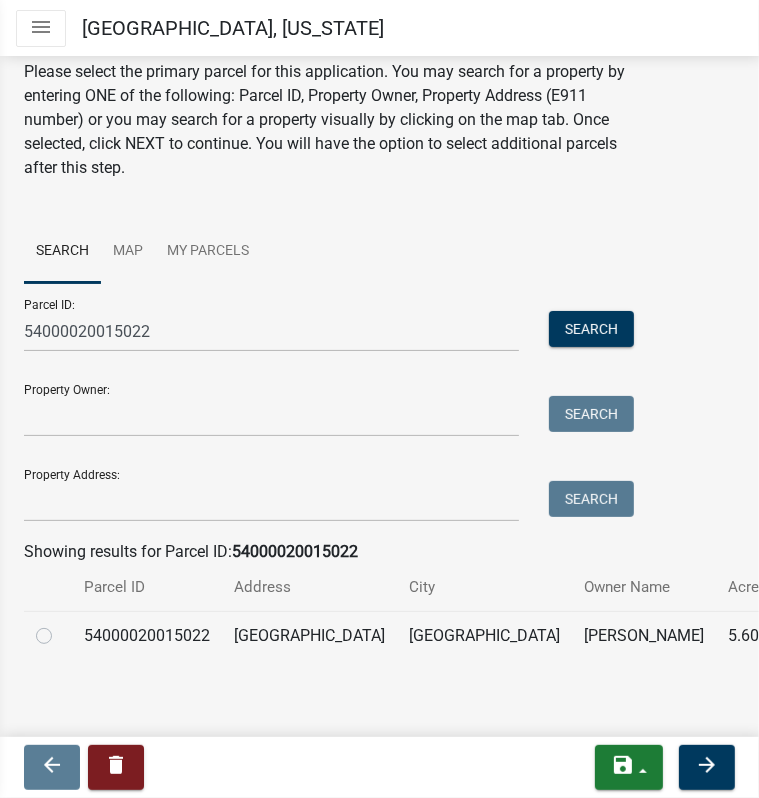 drag, startPoint x: 43, startPoint y: 610, endPoint x: 56, endPoint y: 613, distance: 13.341664 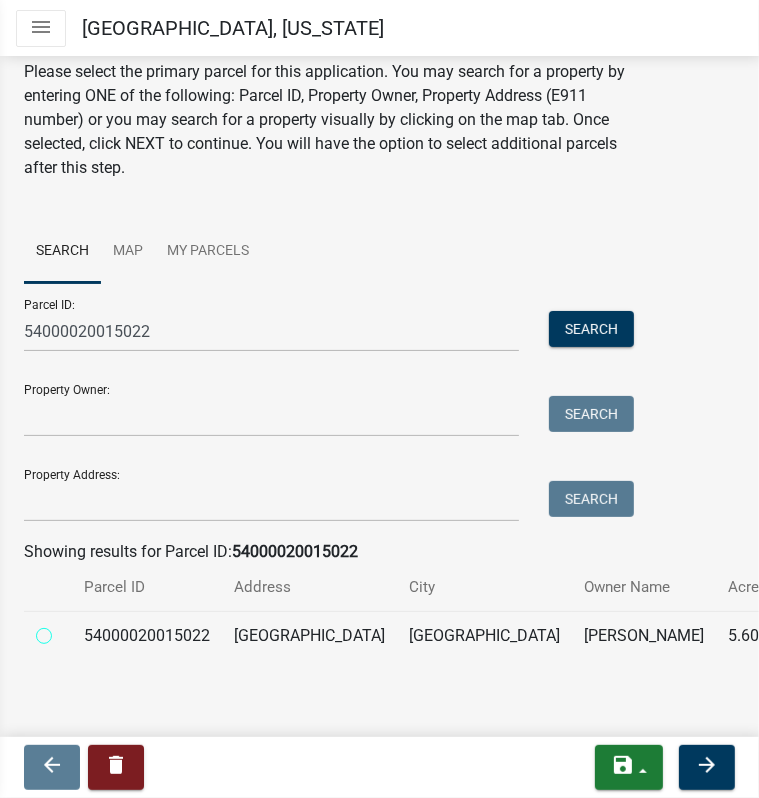 click at bounding box center [66, 630] 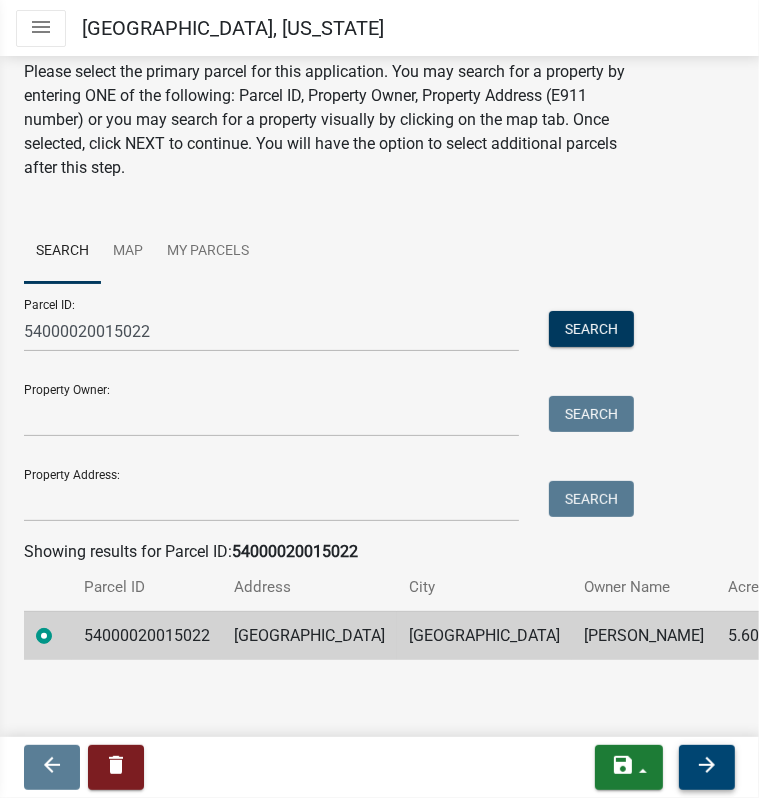 click on "arrow_forward" at bounding box center [707, 765] 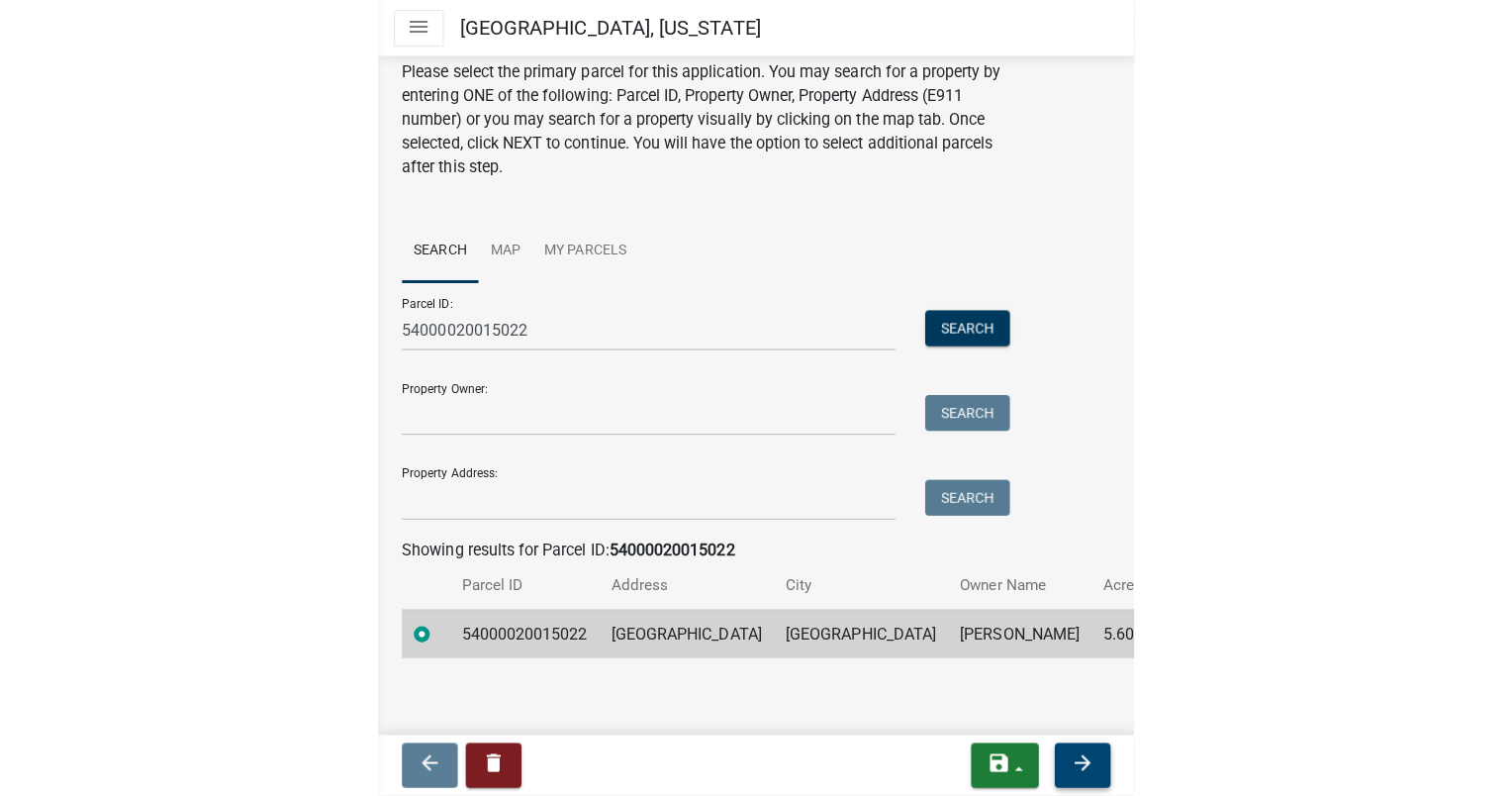 scroll, scrollTop: 0, scrollLeft: 0, axis: both 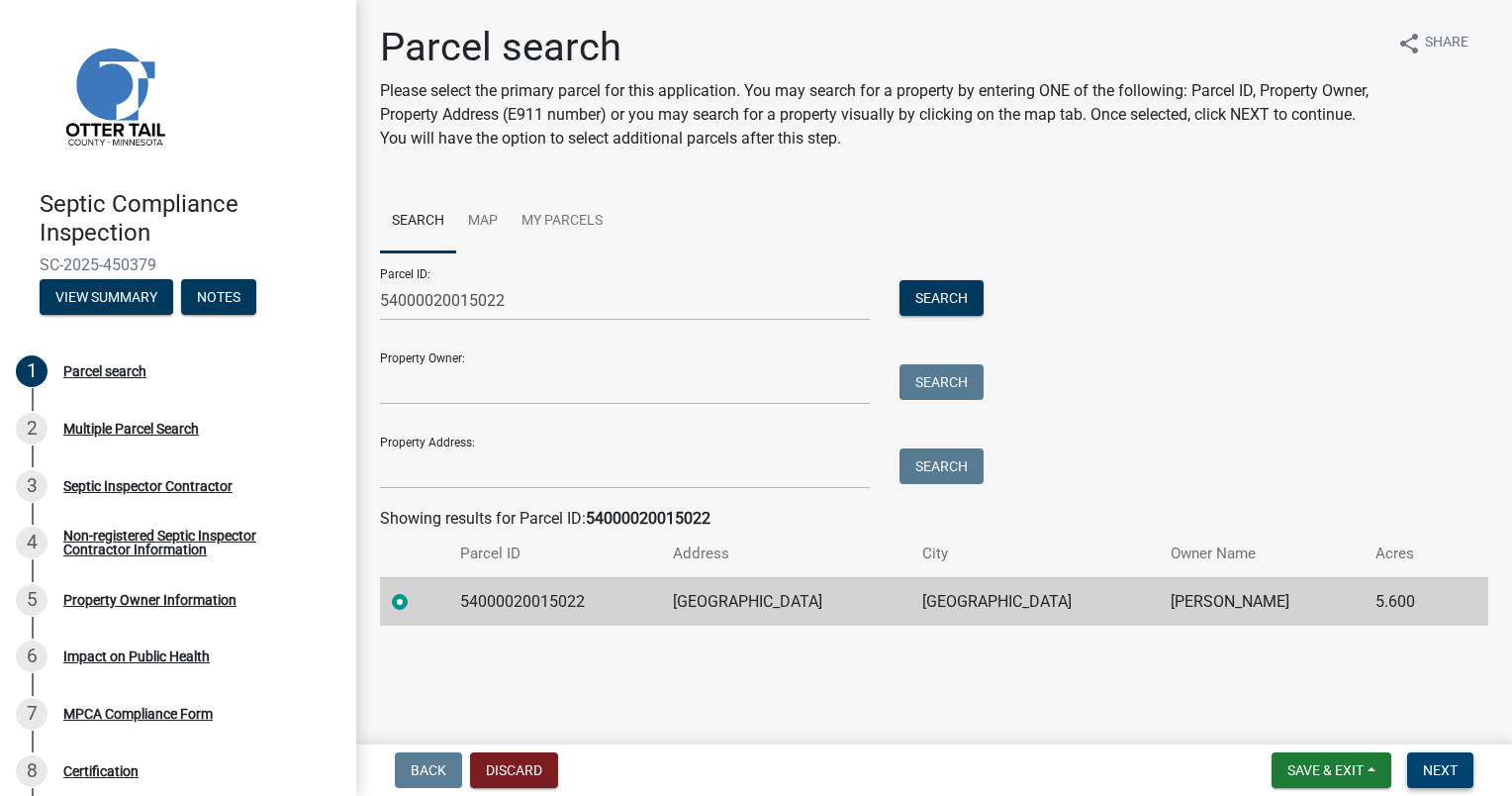 click on "Next" at bounding box center [1440, 770] 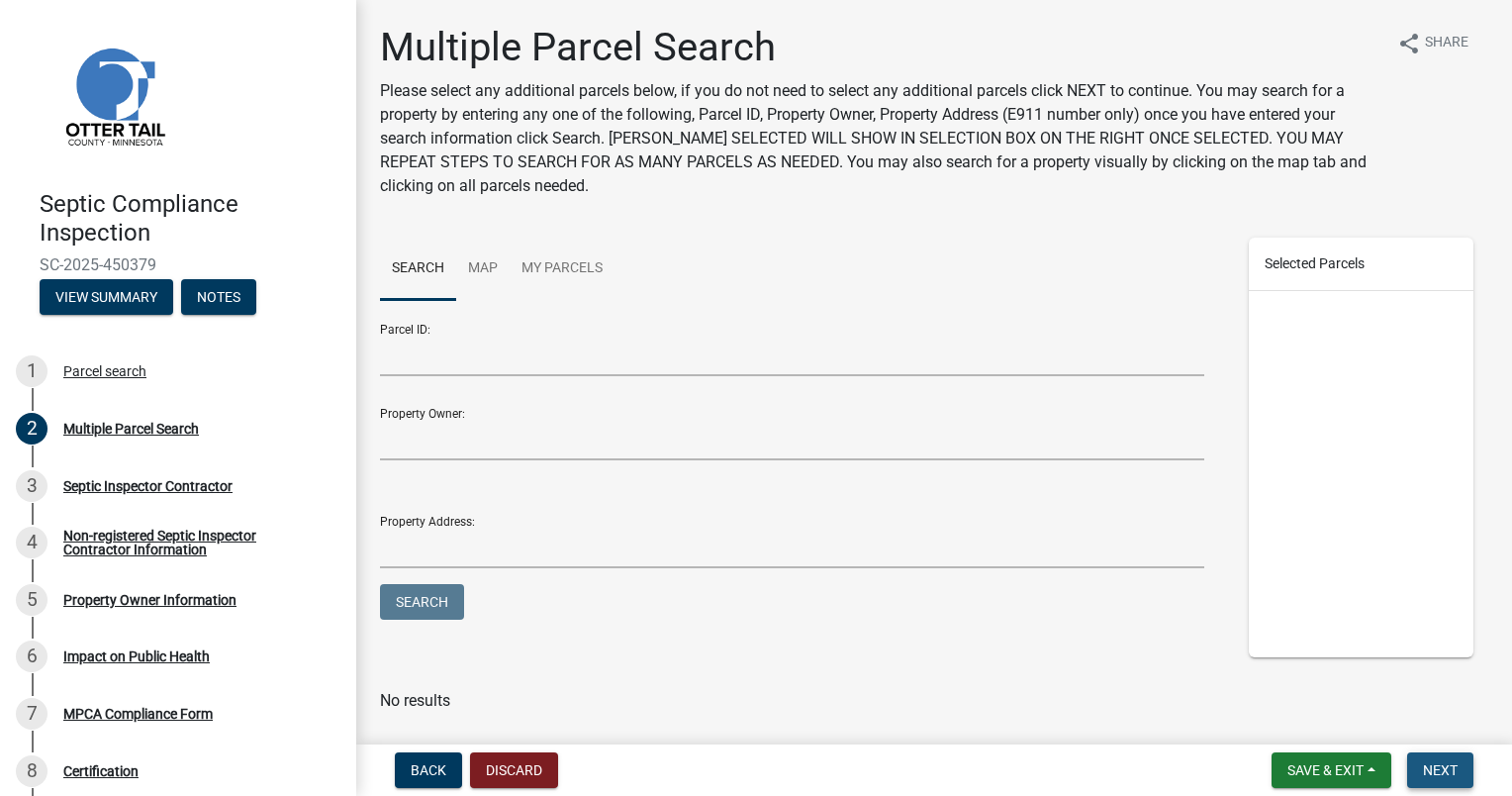 click on "Next" at bounding box center (1440, 770) 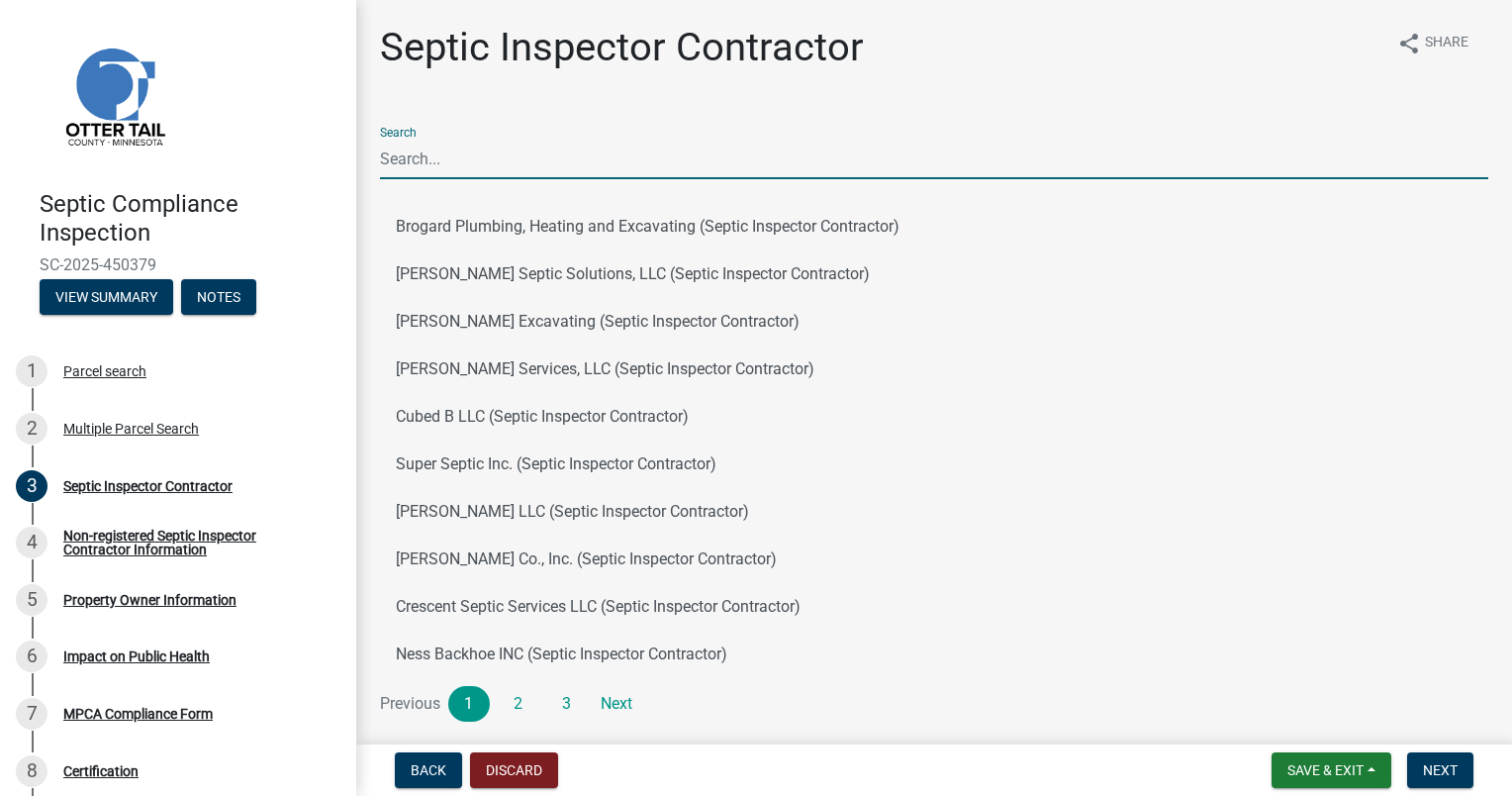click on "Search" at bounding box center [934, 158] 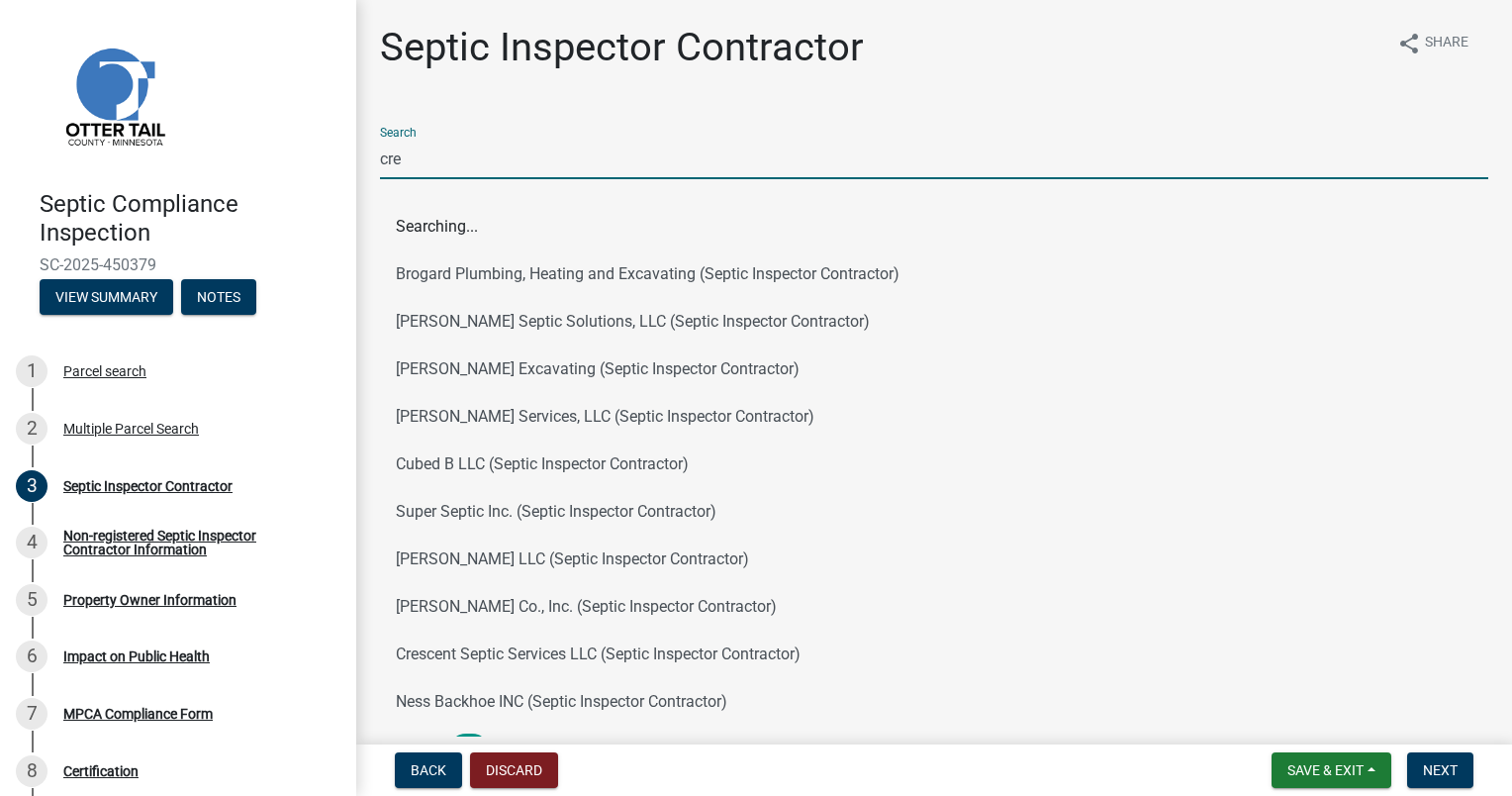 type on "cresc" 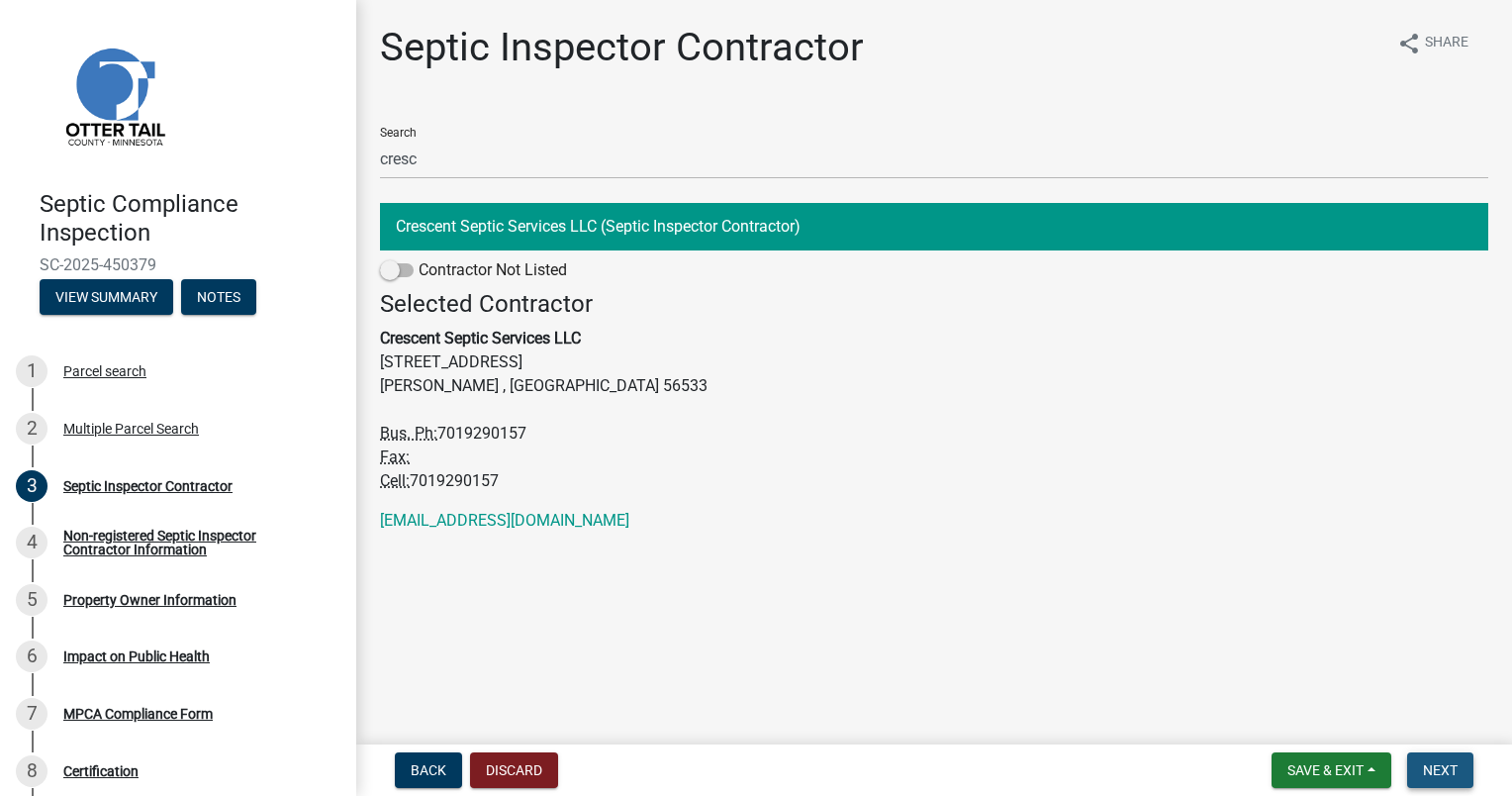 click on "Next" at bounding box center [1440, 770] 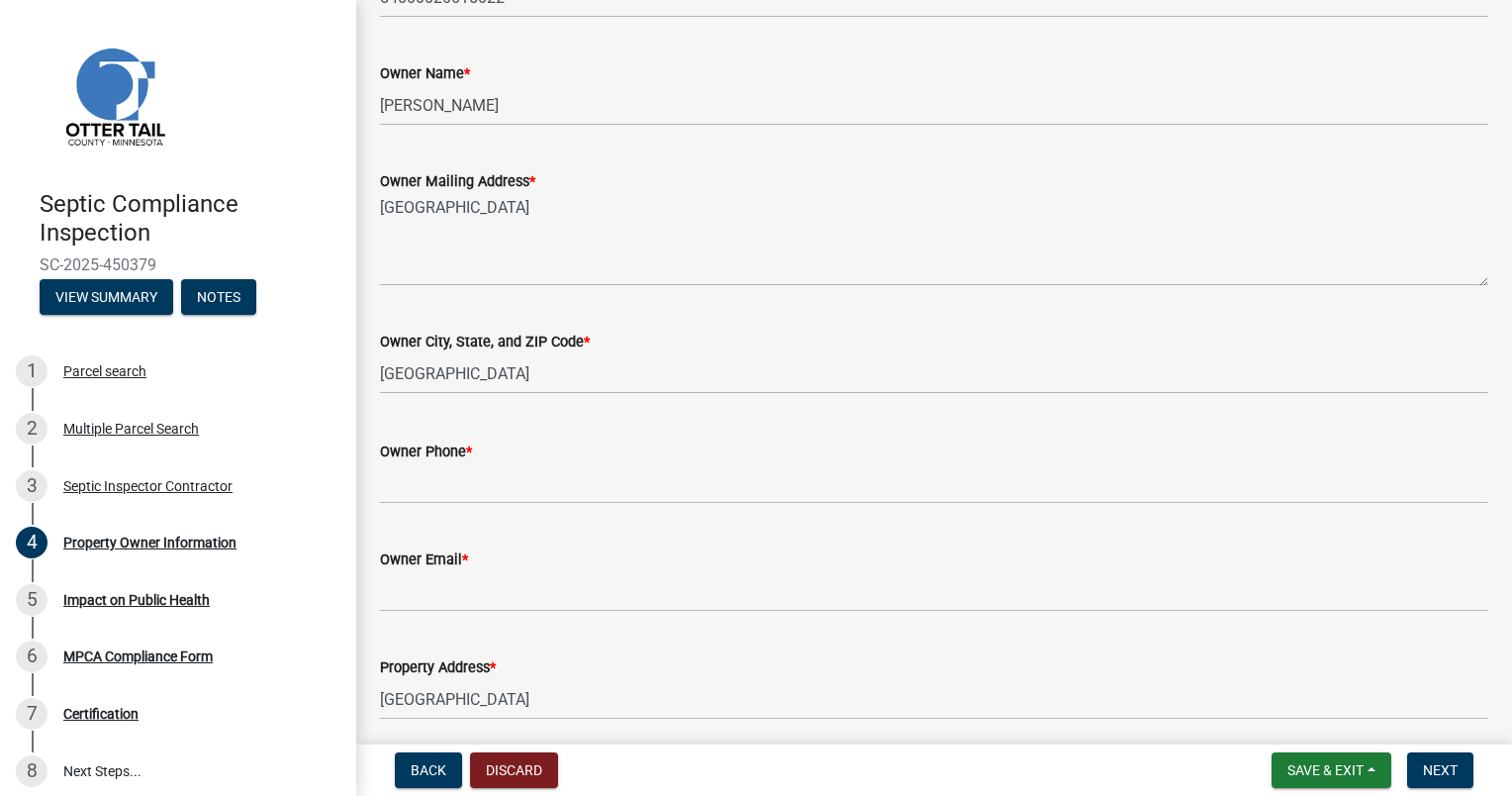scroll, scrollTop: 396, scrollLeft: 0, axis: vertical 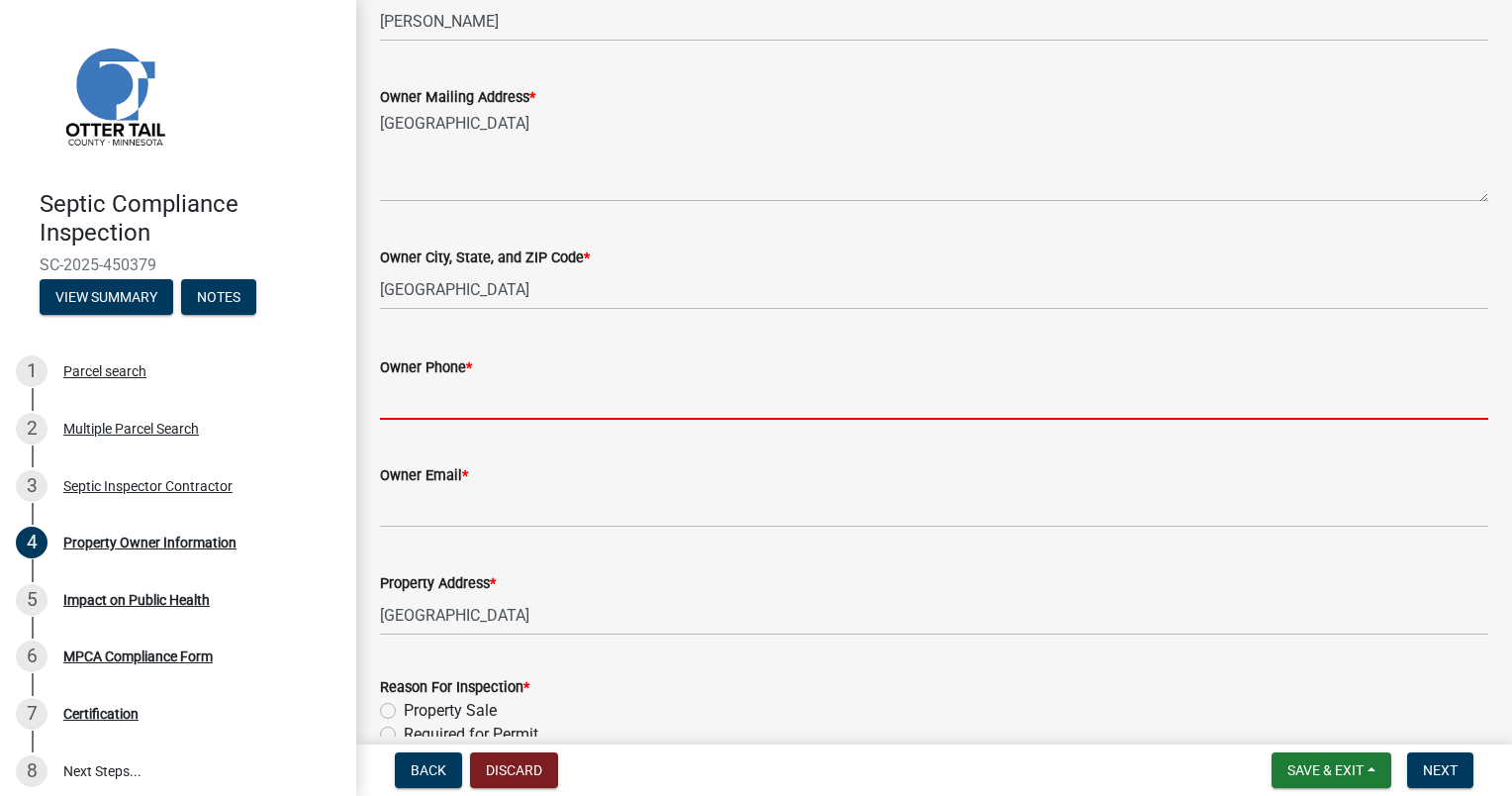click on "Owner Phone  *" at bounding box center (934, 399) 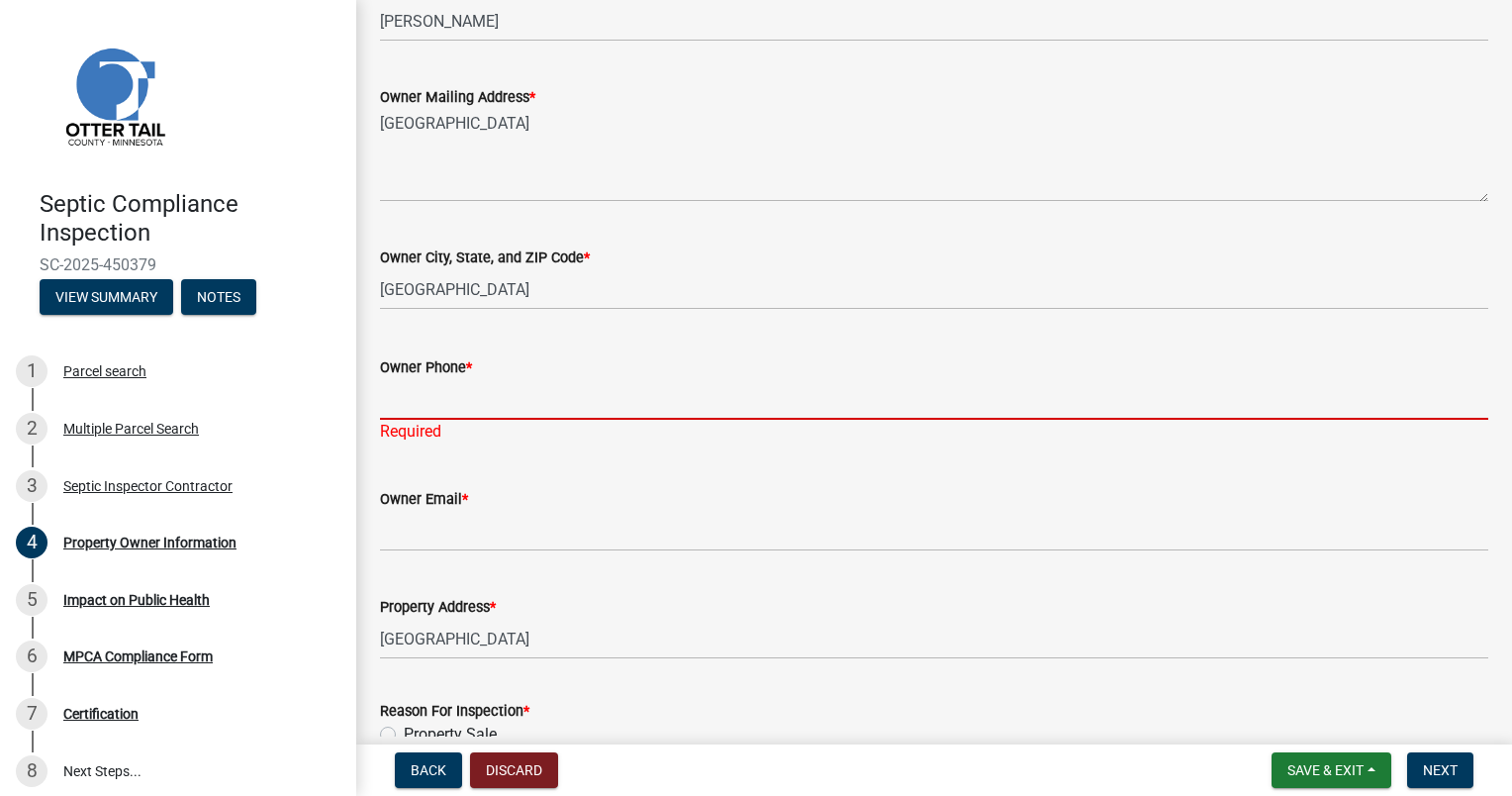 click on "Owner Phone  *" at bounding box center (934, 399) 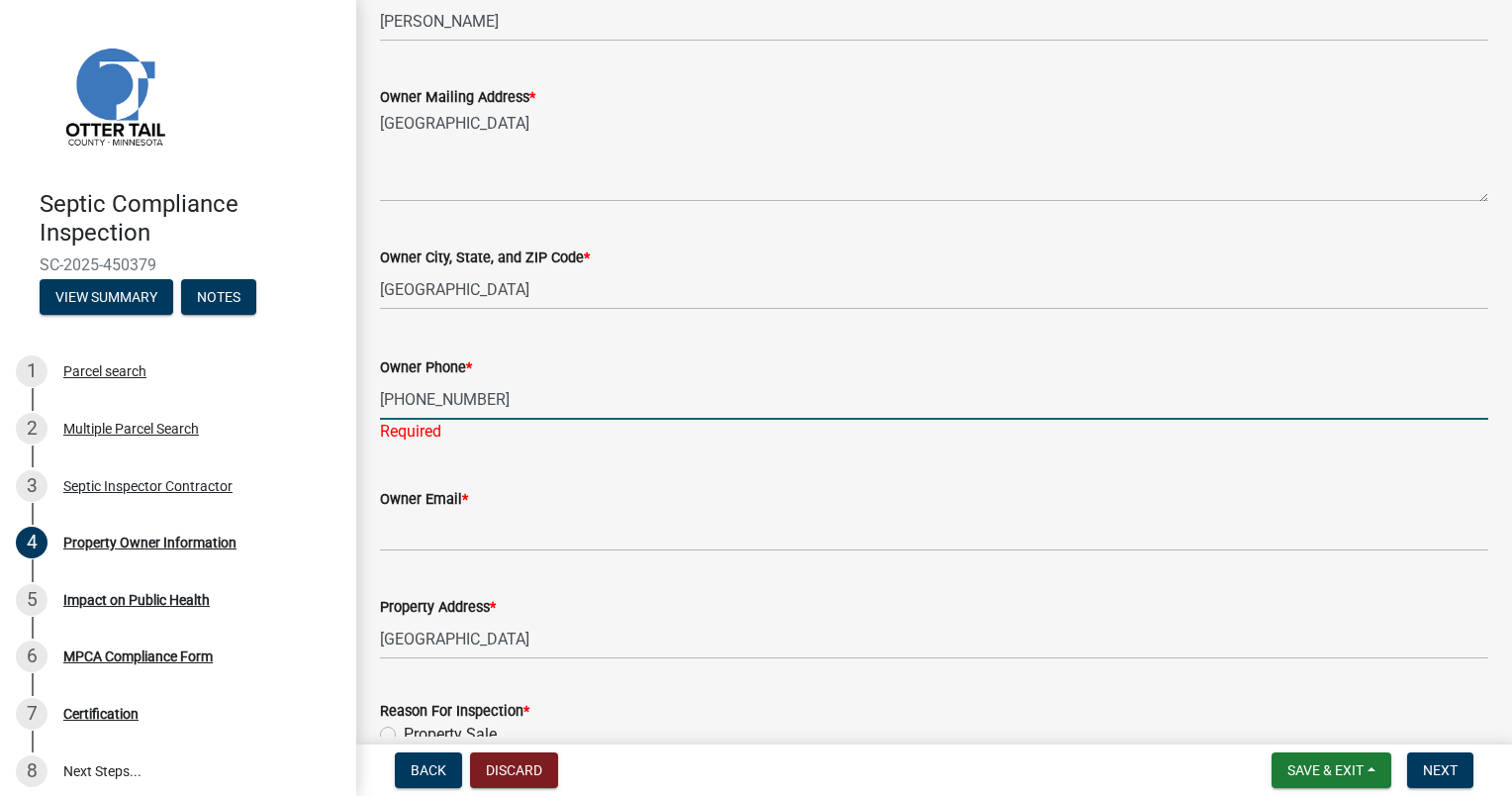 type on "[PHONE_NUMBER]" 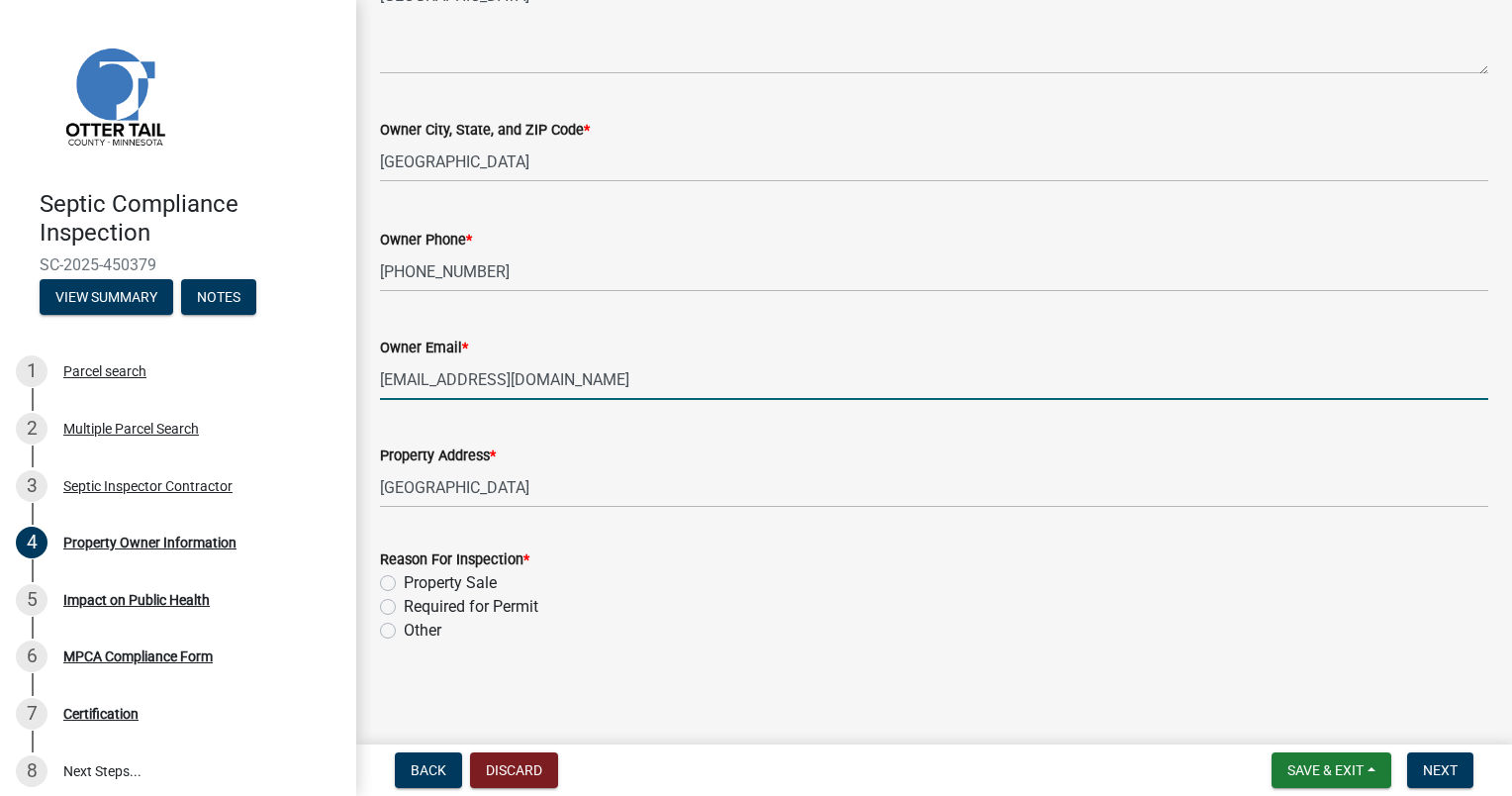 scroll, scrollTop: 525, scrollLeft: 0, axis: vertical 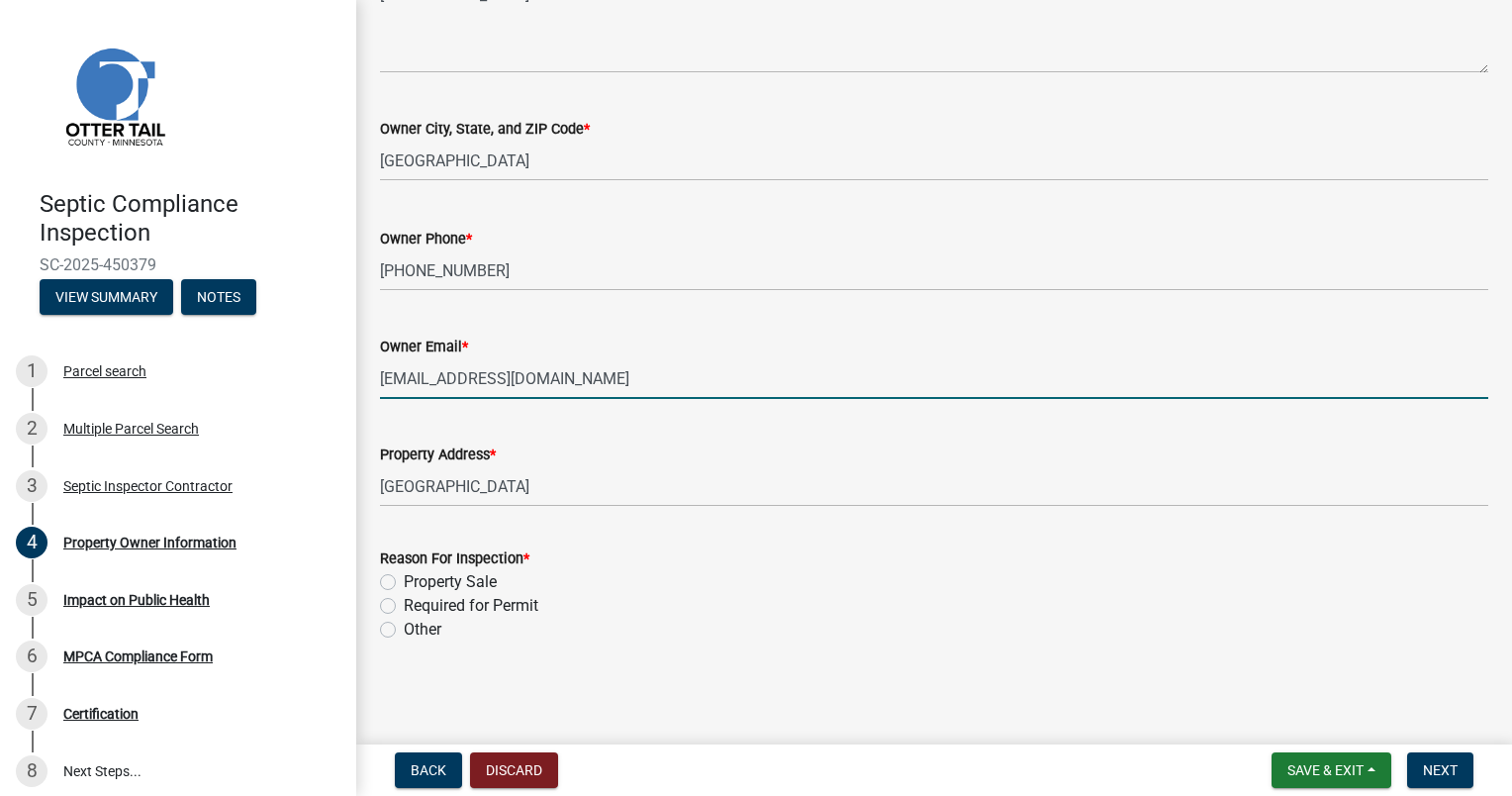 type on "[EMAIL_ADDRESS][DOMAIN_NAME]" 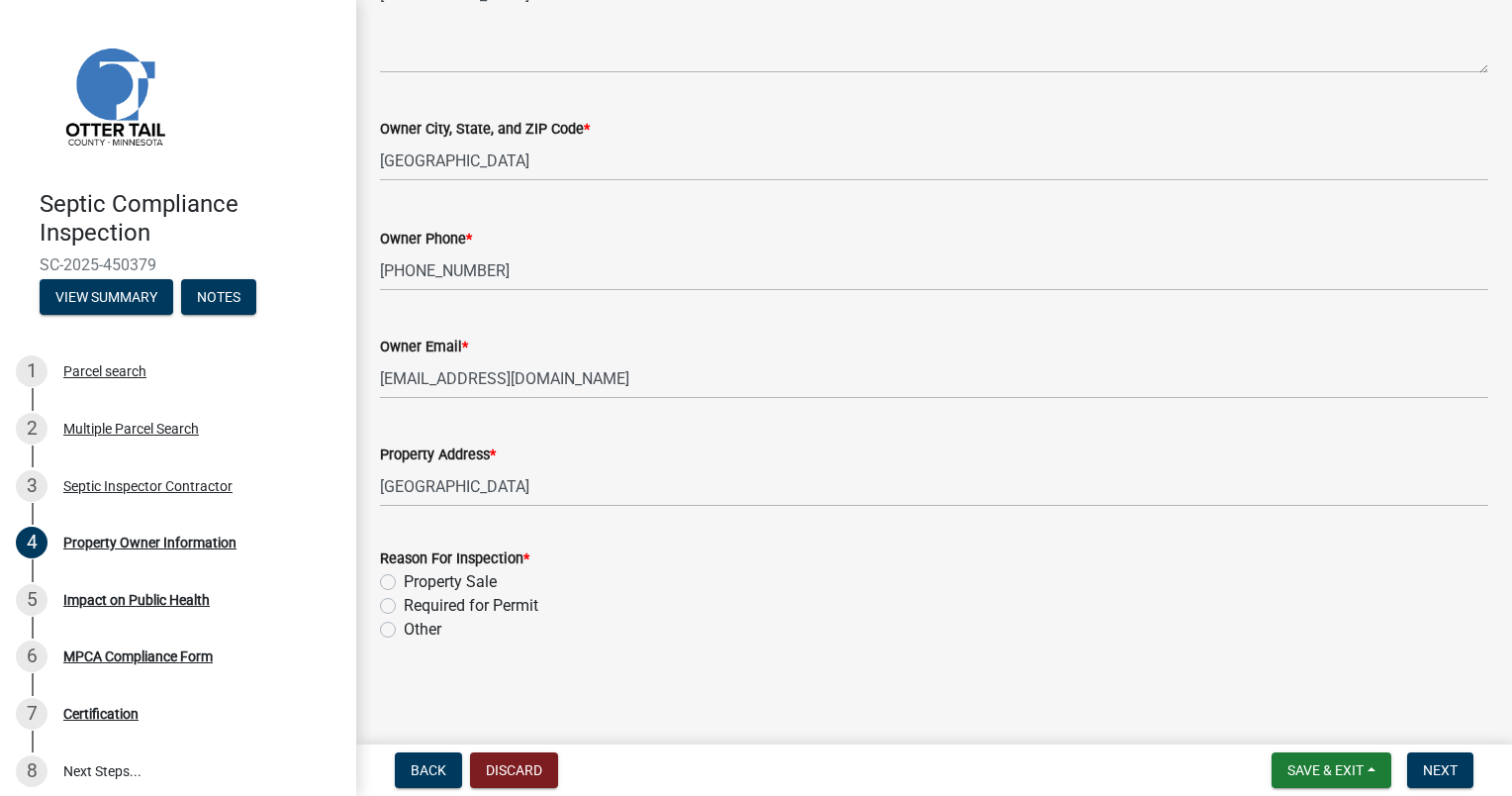 click on "Required for Permit" 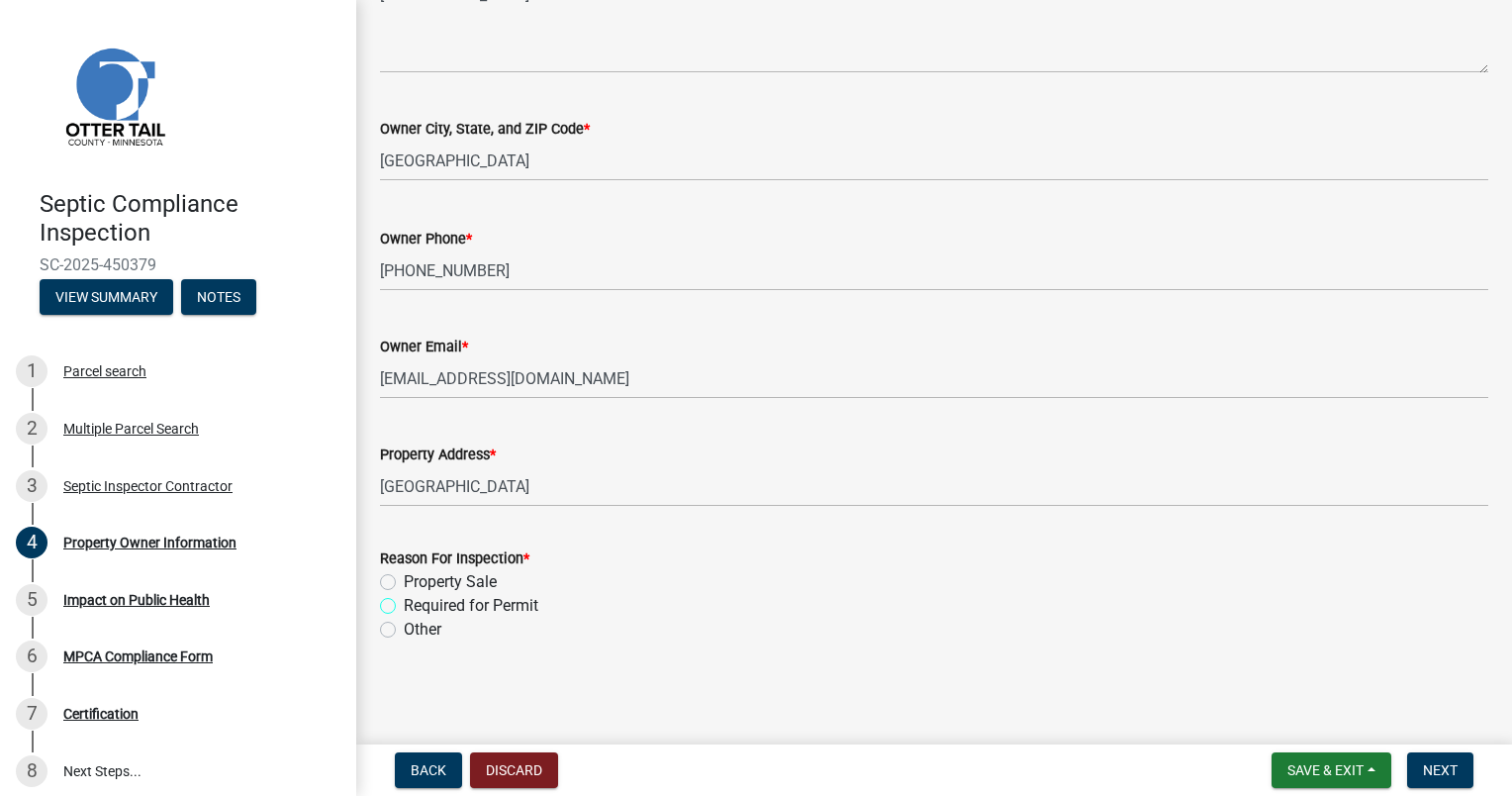 click on "Required for Permit" at bounding box center [410, 600] 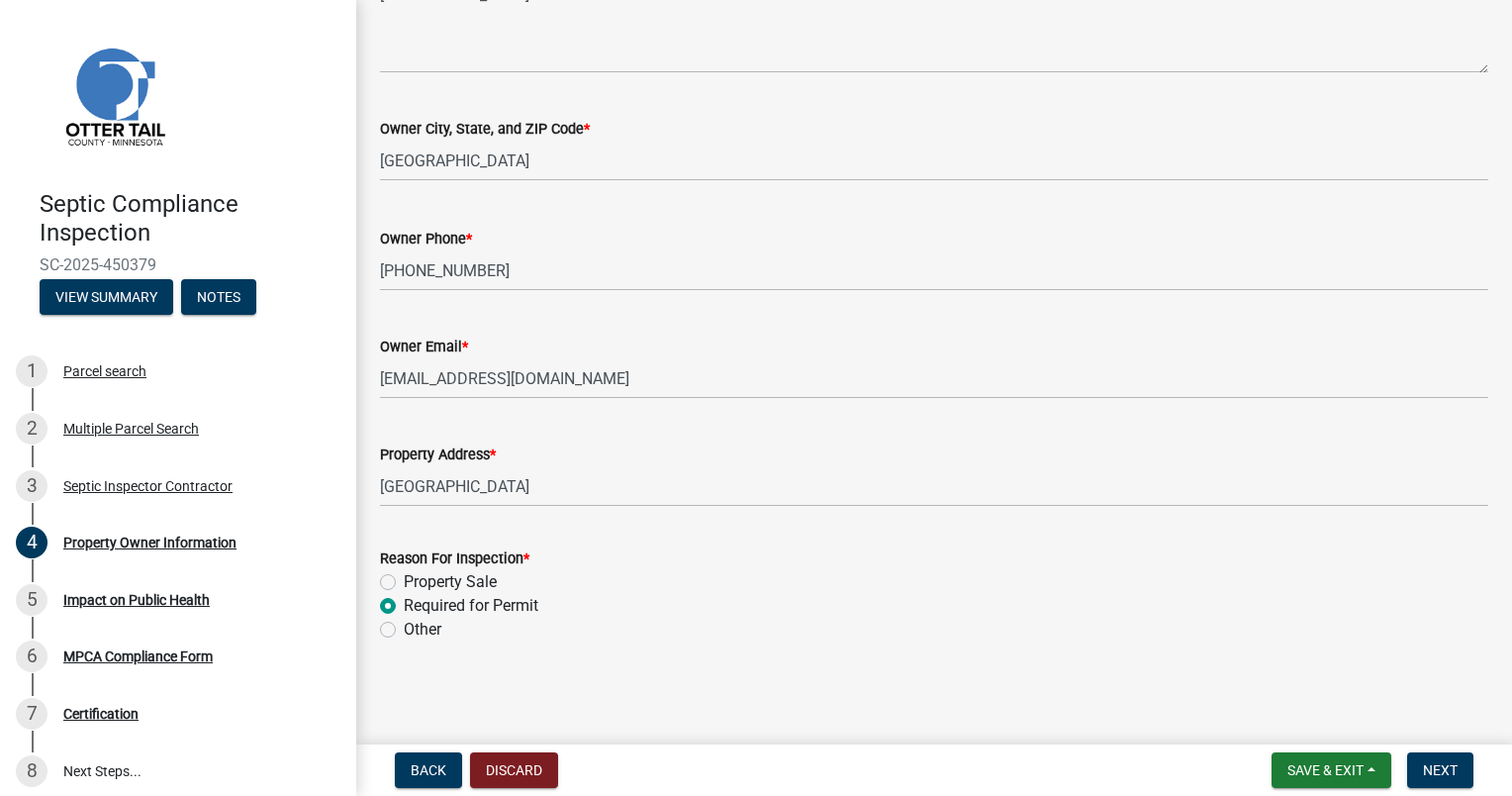 radio on "true" 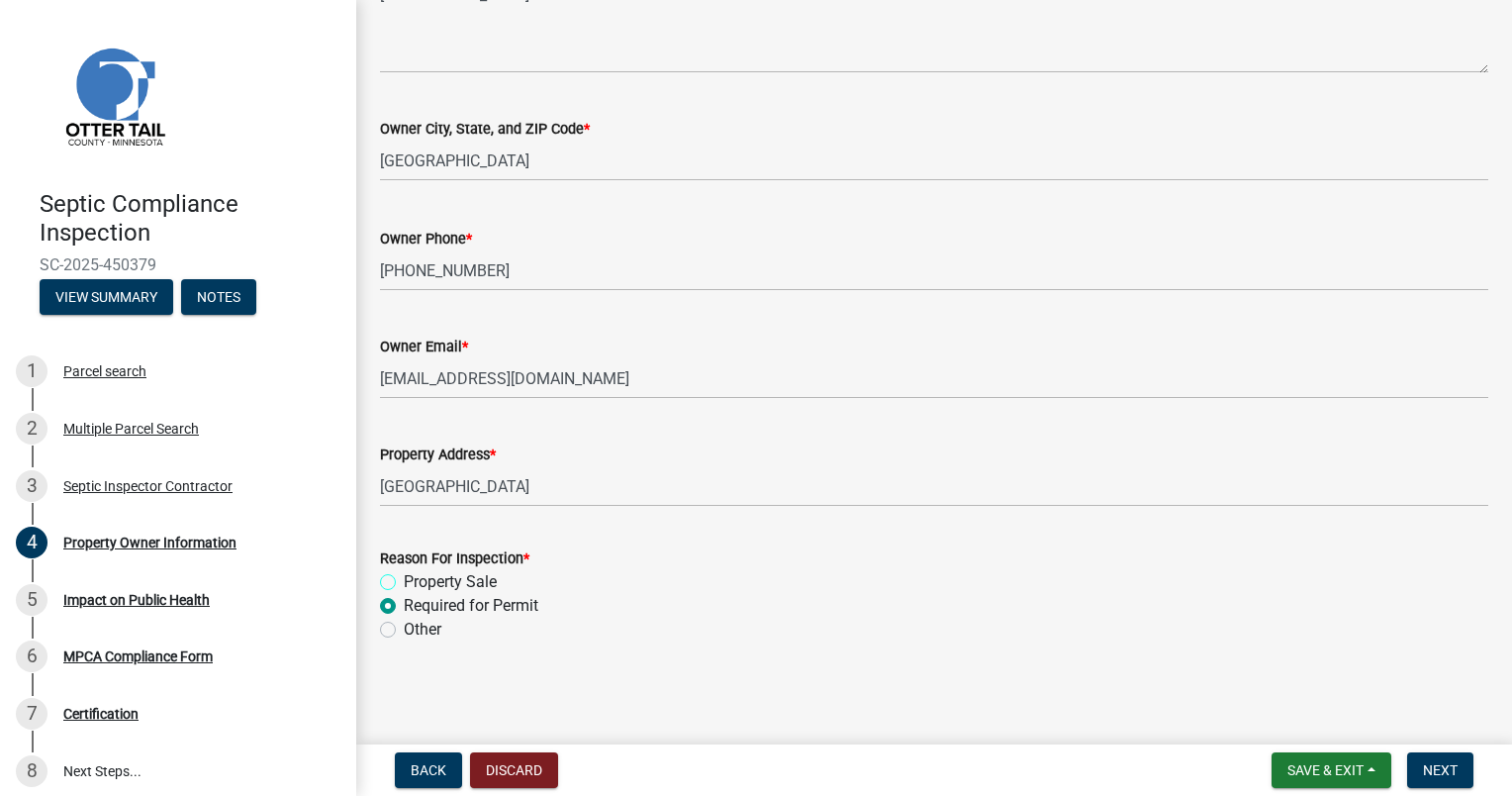 click on "Property Sale" at bounding box center [410, 576] 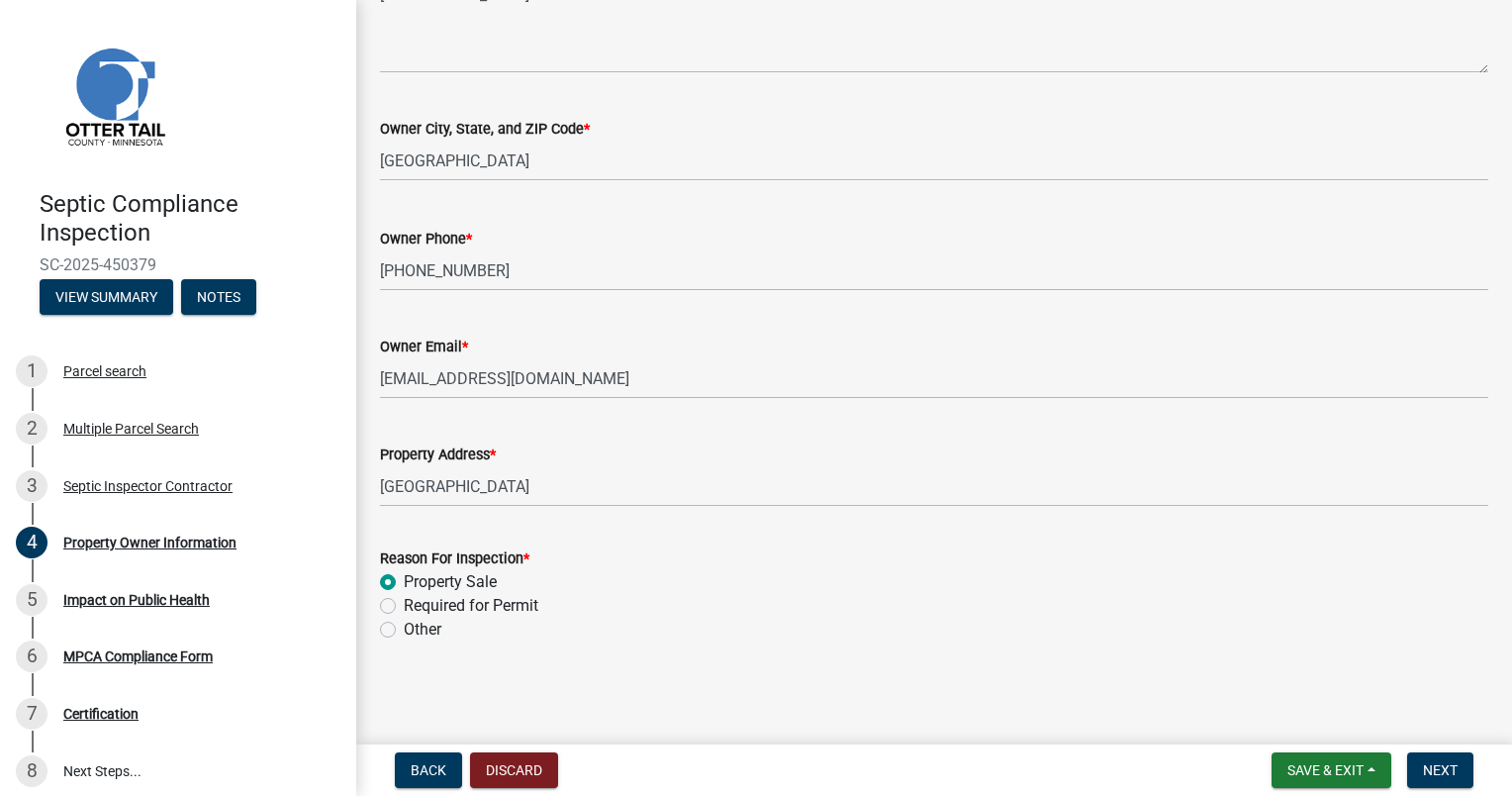radio on "true" 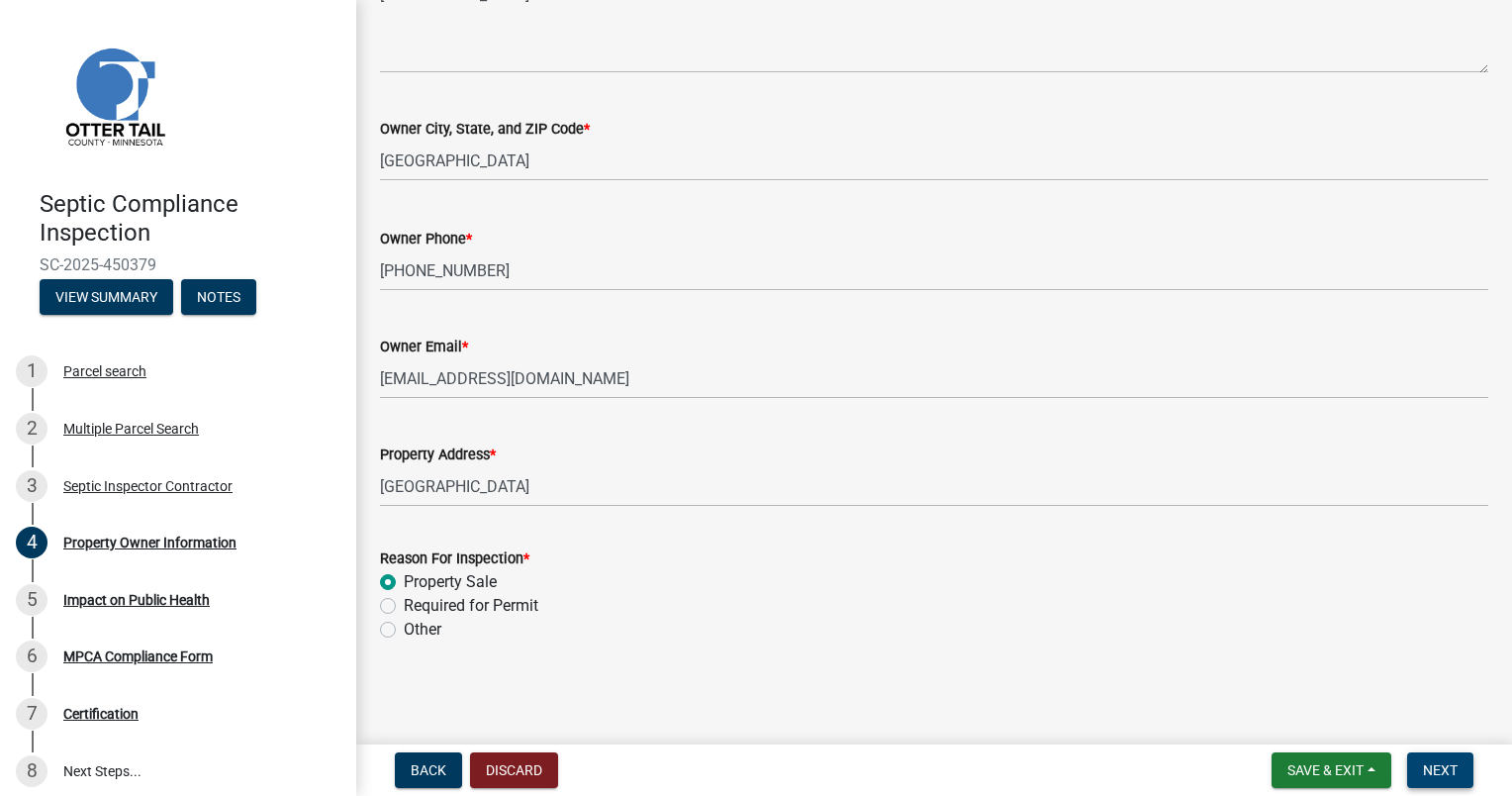 click on "Next" at bounding box center [1440, 770] 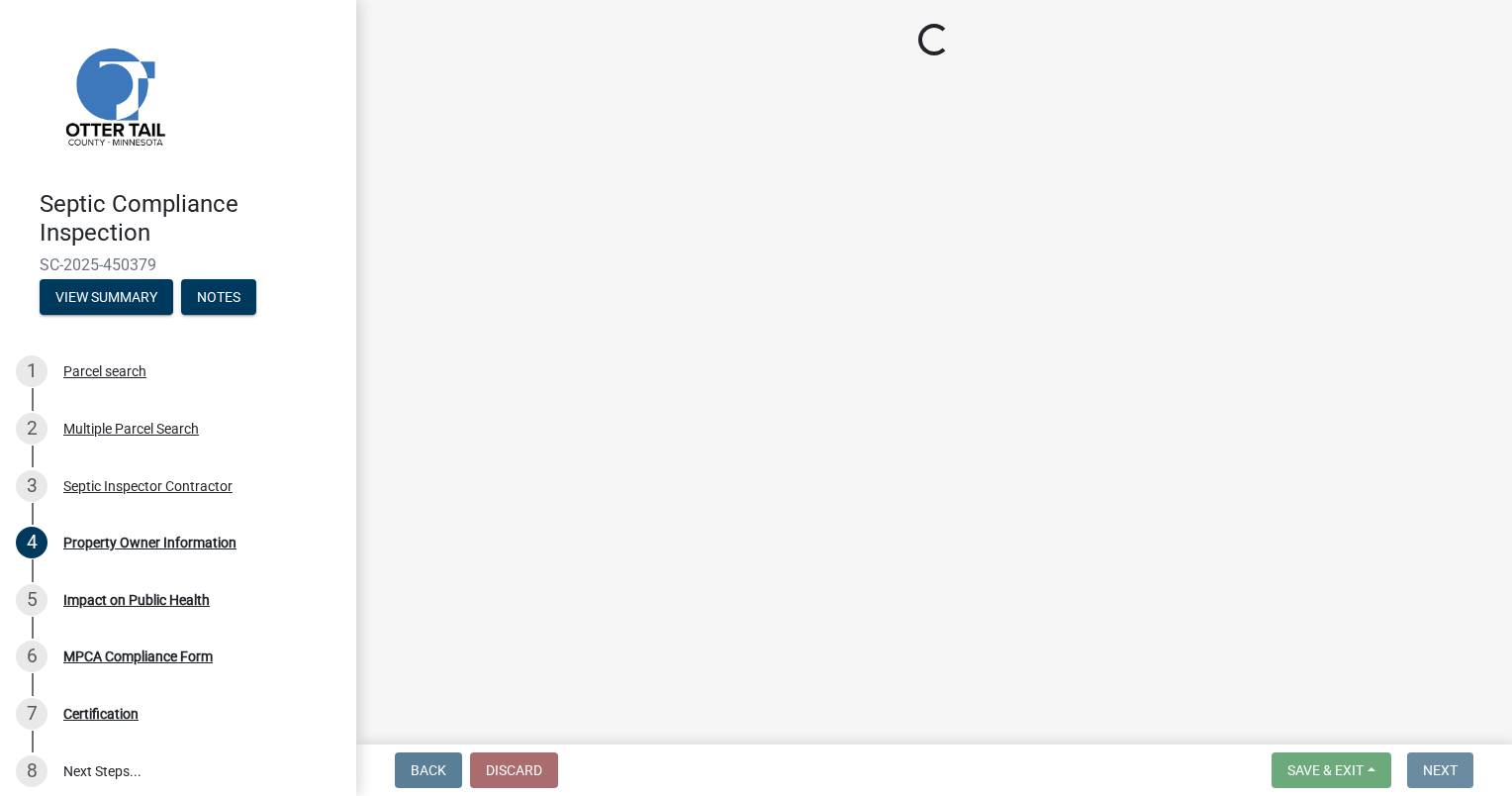 scroll, scrollTop: 0, scrollLeft: 0, axis: both 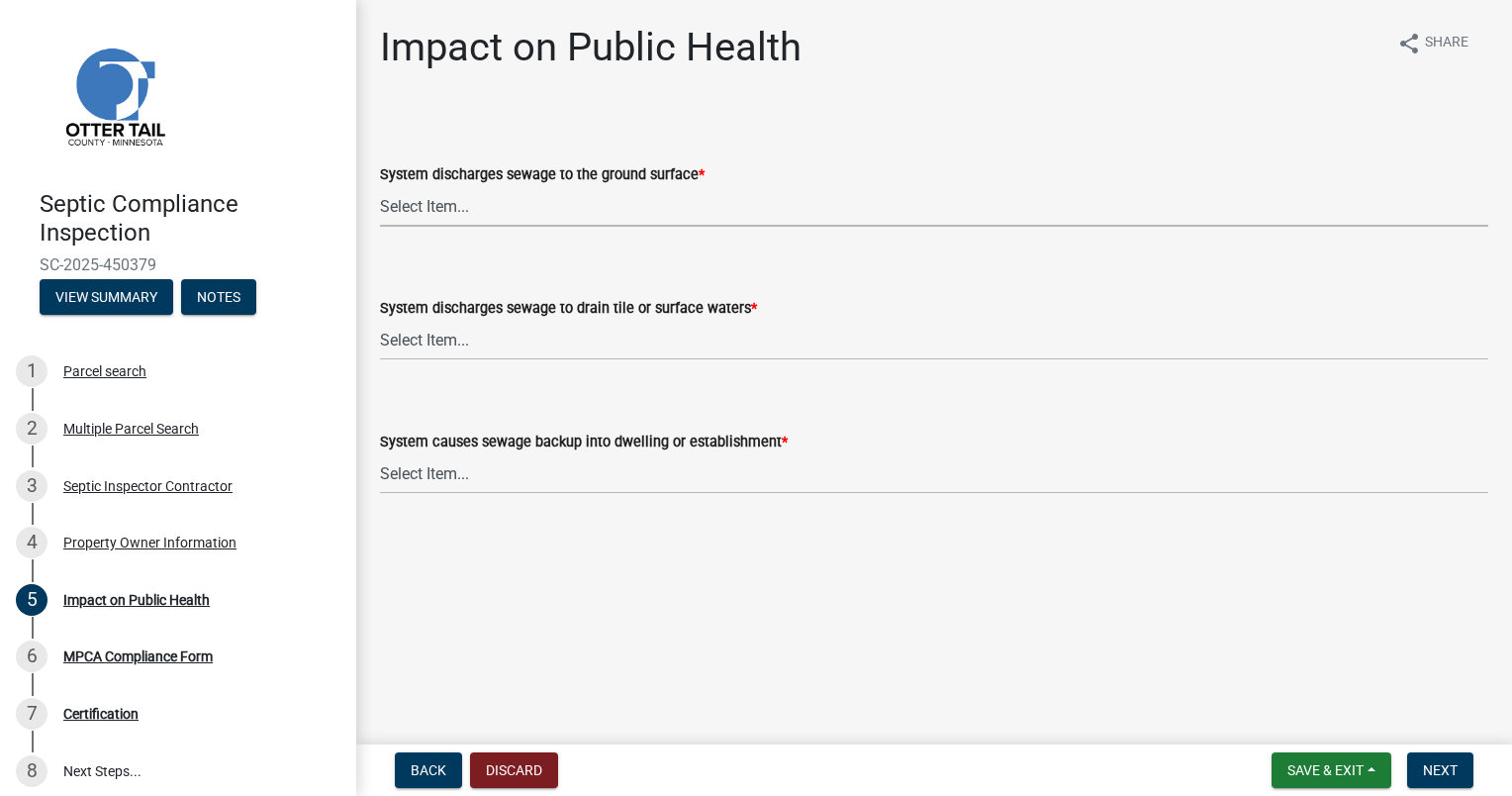 click on "Select Item...   Yes   No" at bounding box center (934, 206) 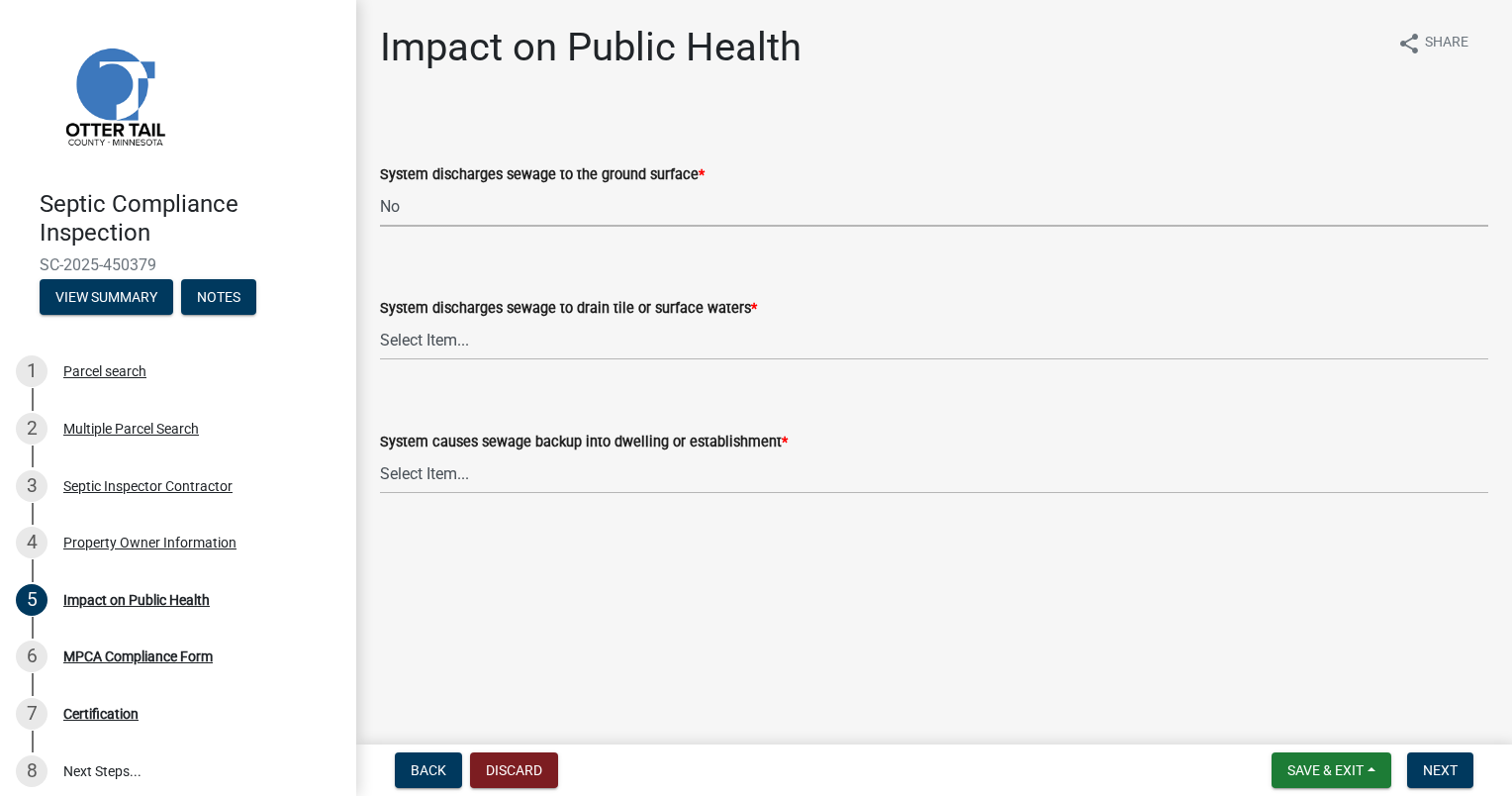 click on "Select Item...   Yes   No" at bounding box center [934, 206] 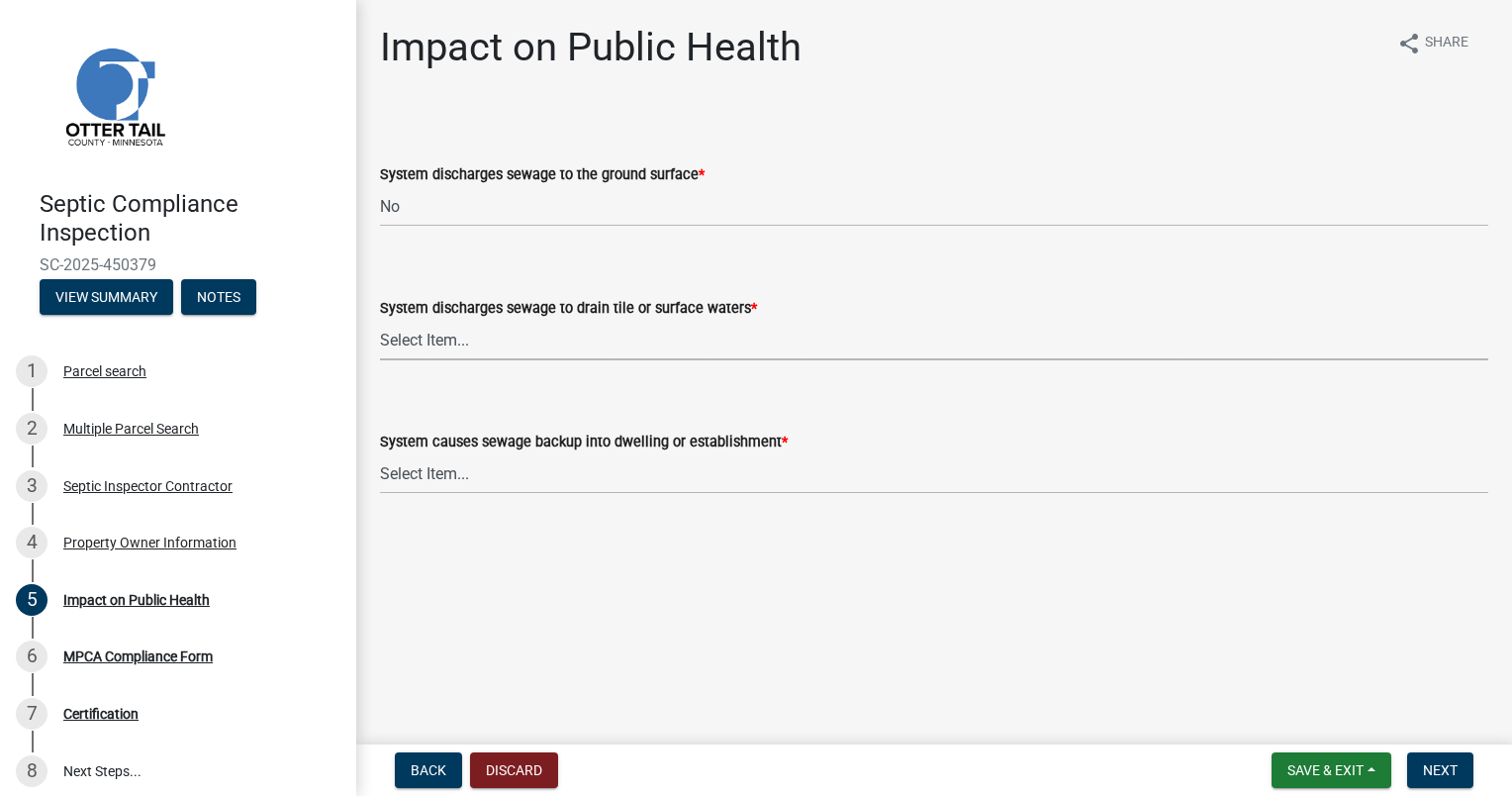 drag, startPoint x: 441, startPoint y: 343, endPoint x: 436, endPoint y: 363, distance: 20.615528 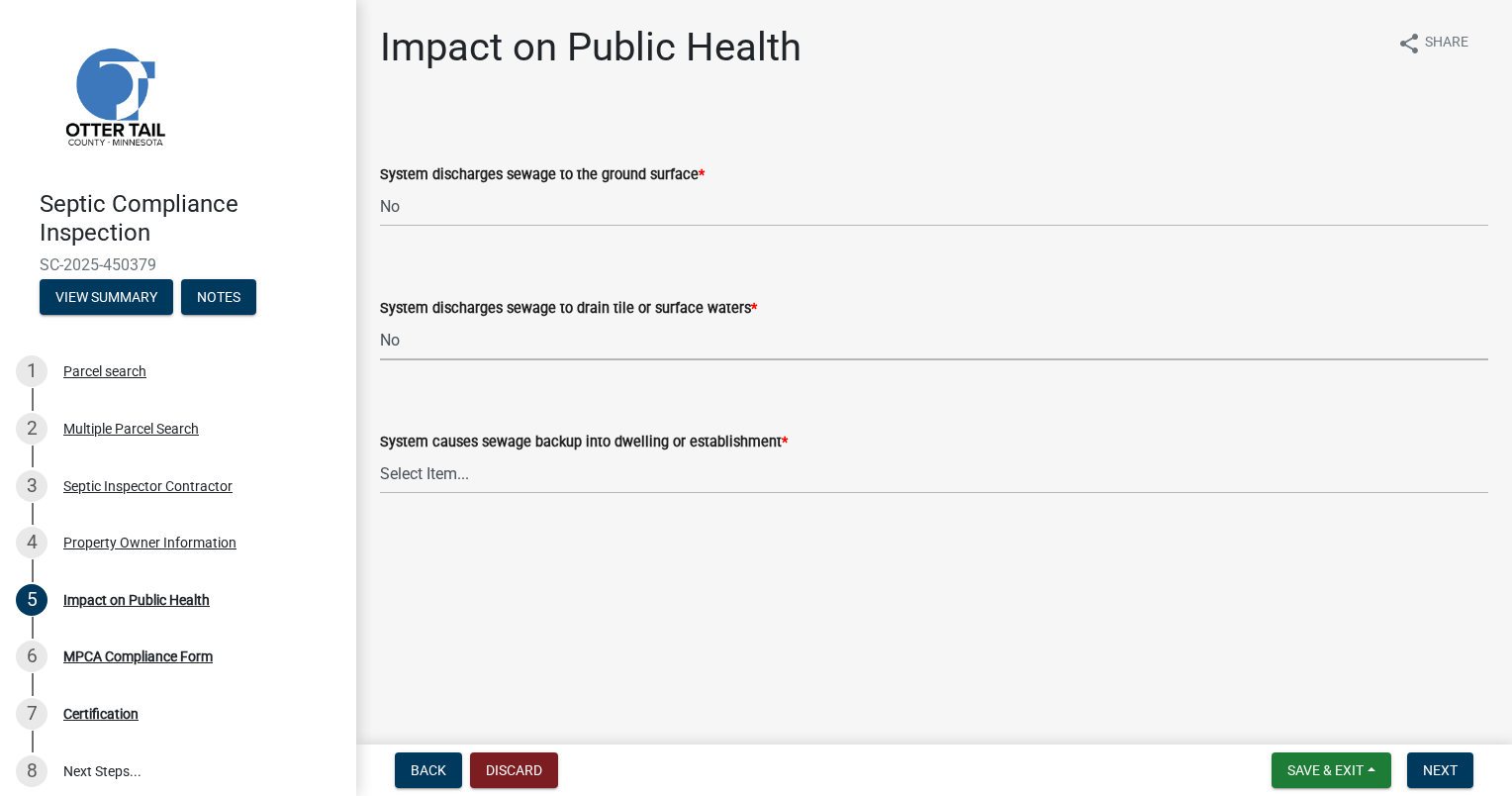 click on "Select Item...   Yes   No" at bounding box center [934, 340] 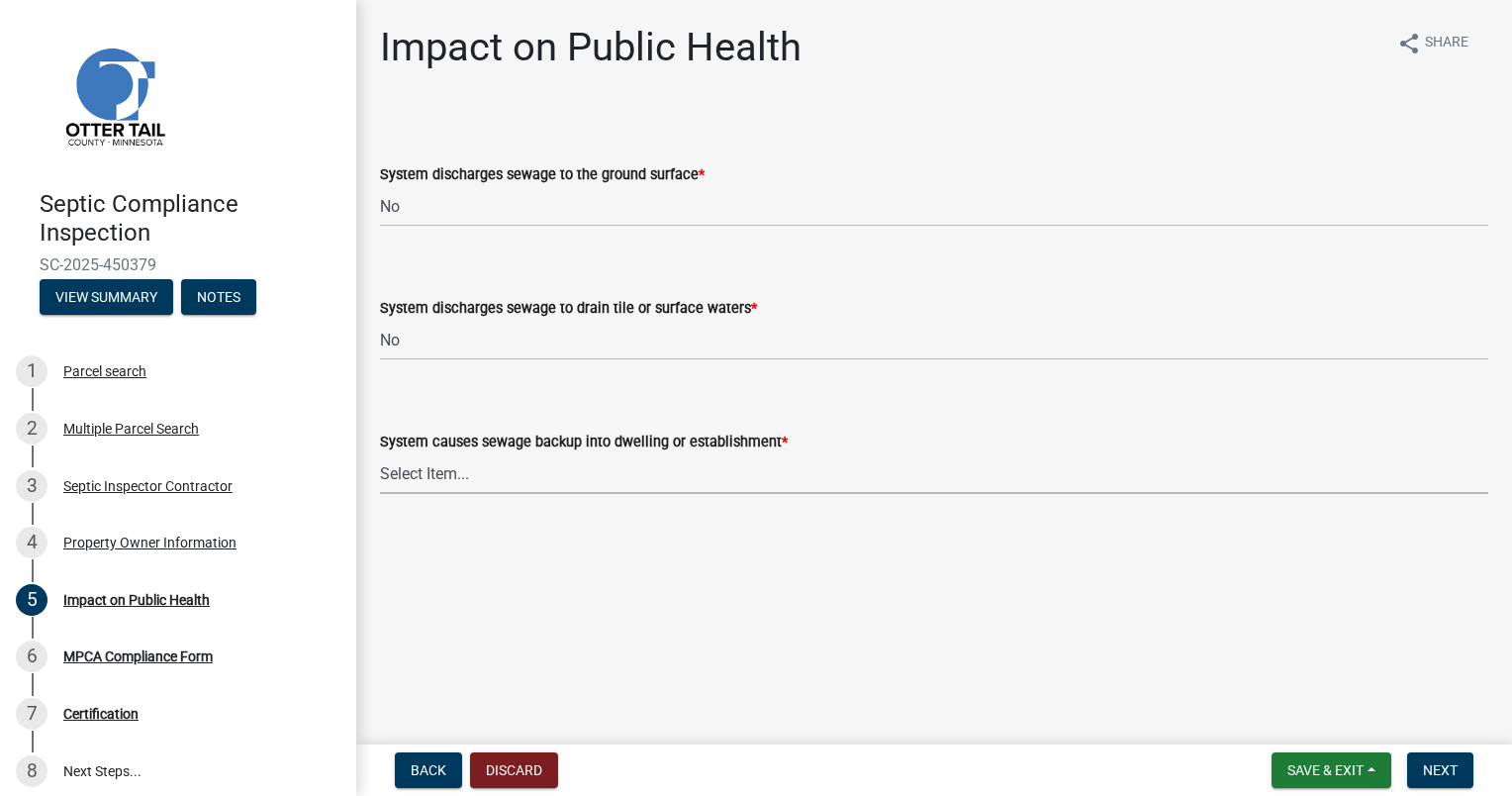 drag, startPoint x: 422, startPoint y: 471, endPoint x: 417, endPoint y: 493, distance: 22.561028 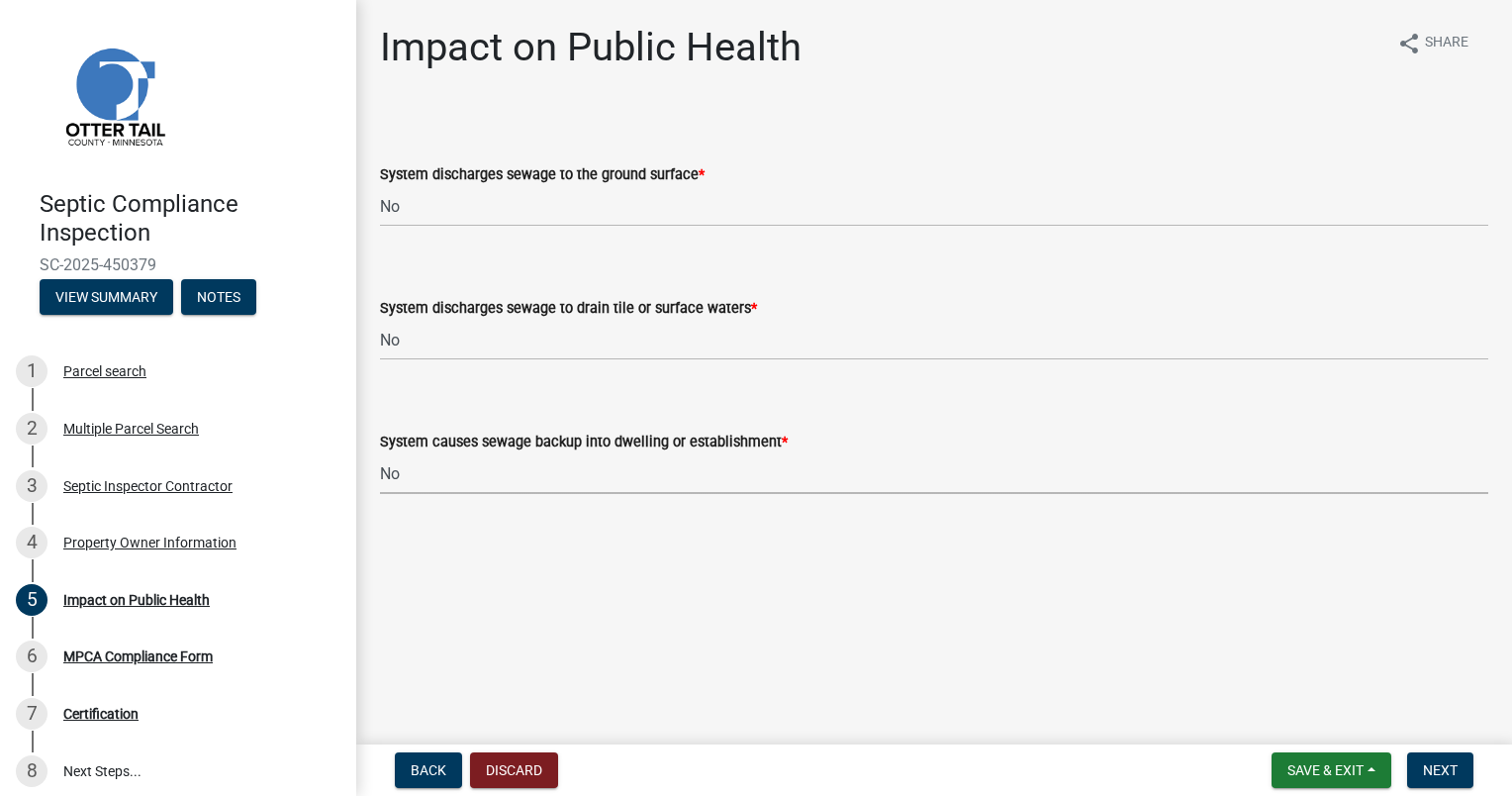 click on "Select Item...   Yes   No" at bounding box center (934, 473) 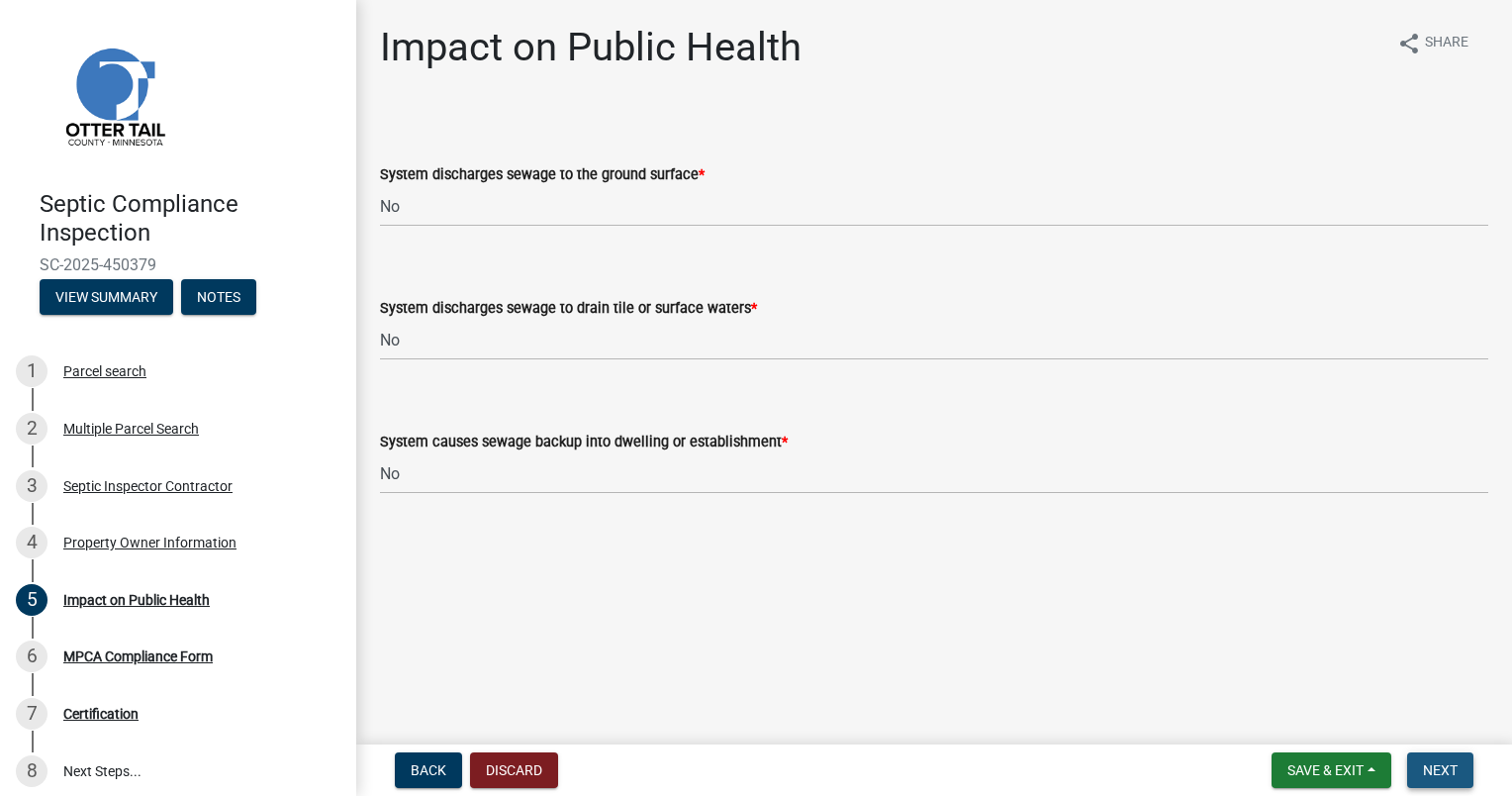 click on "Next" at bounding box center (1440, 770) 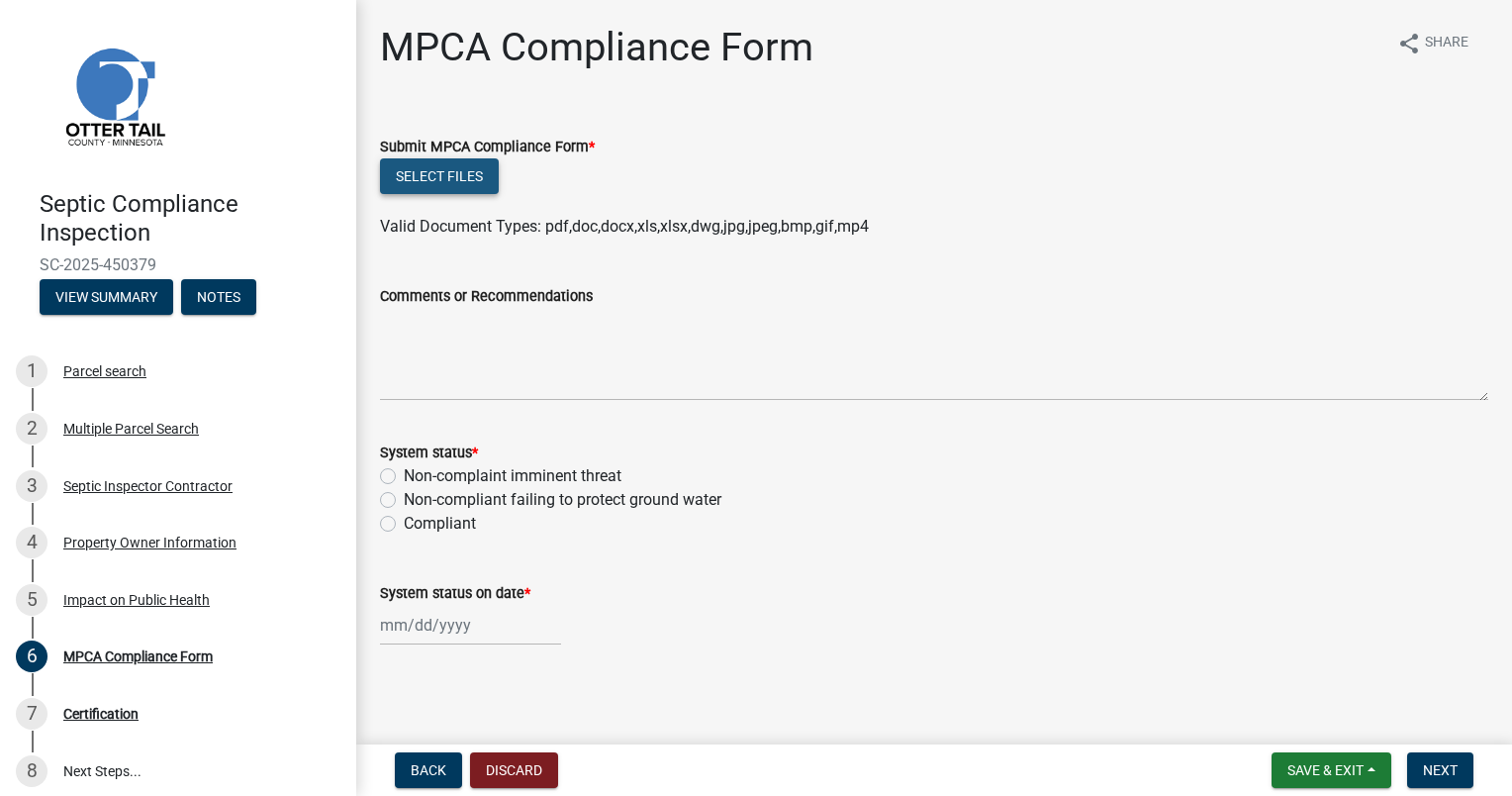 click on "Select files" 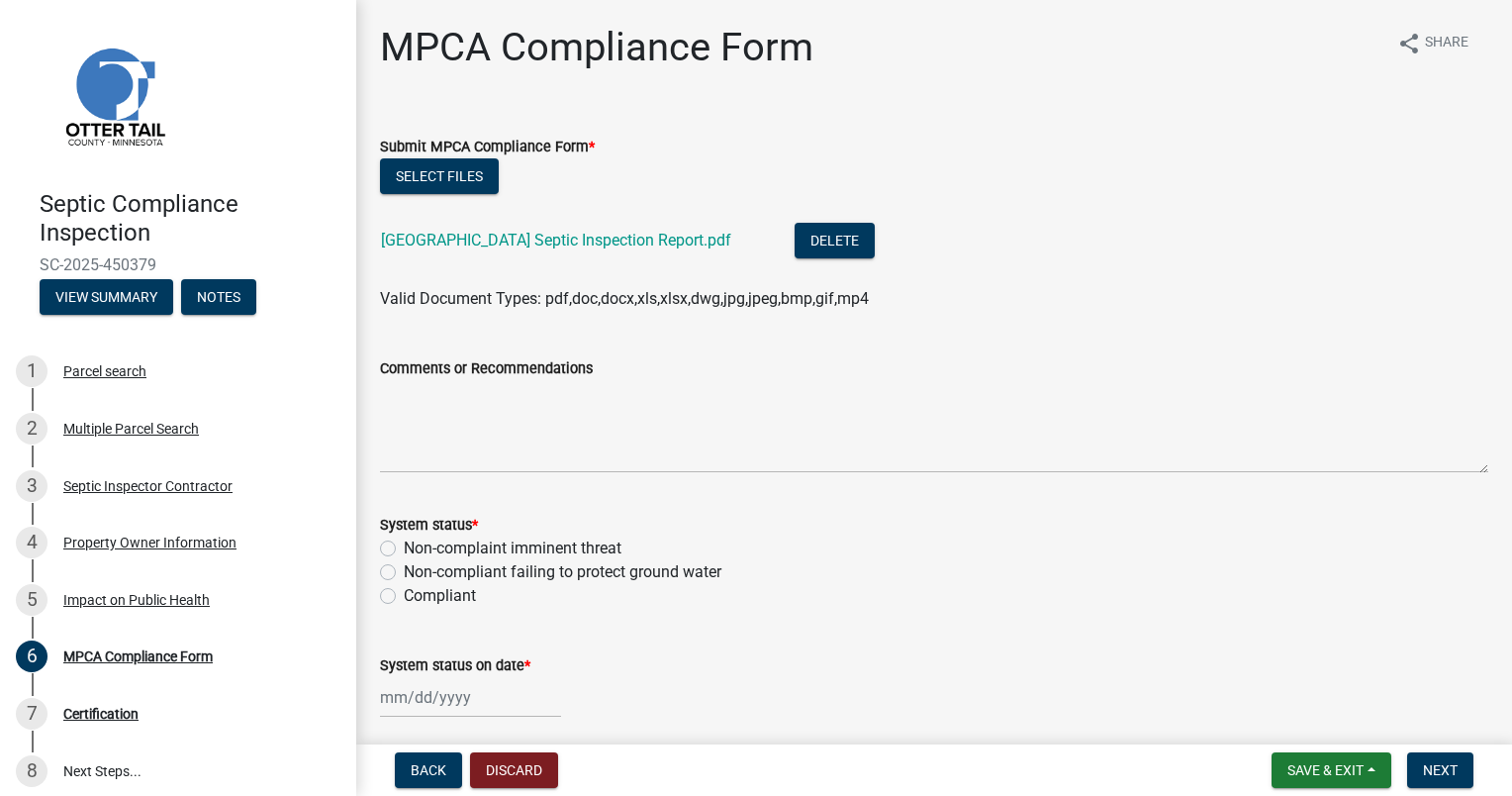 click on "Non-compliant failing to protect ground water" 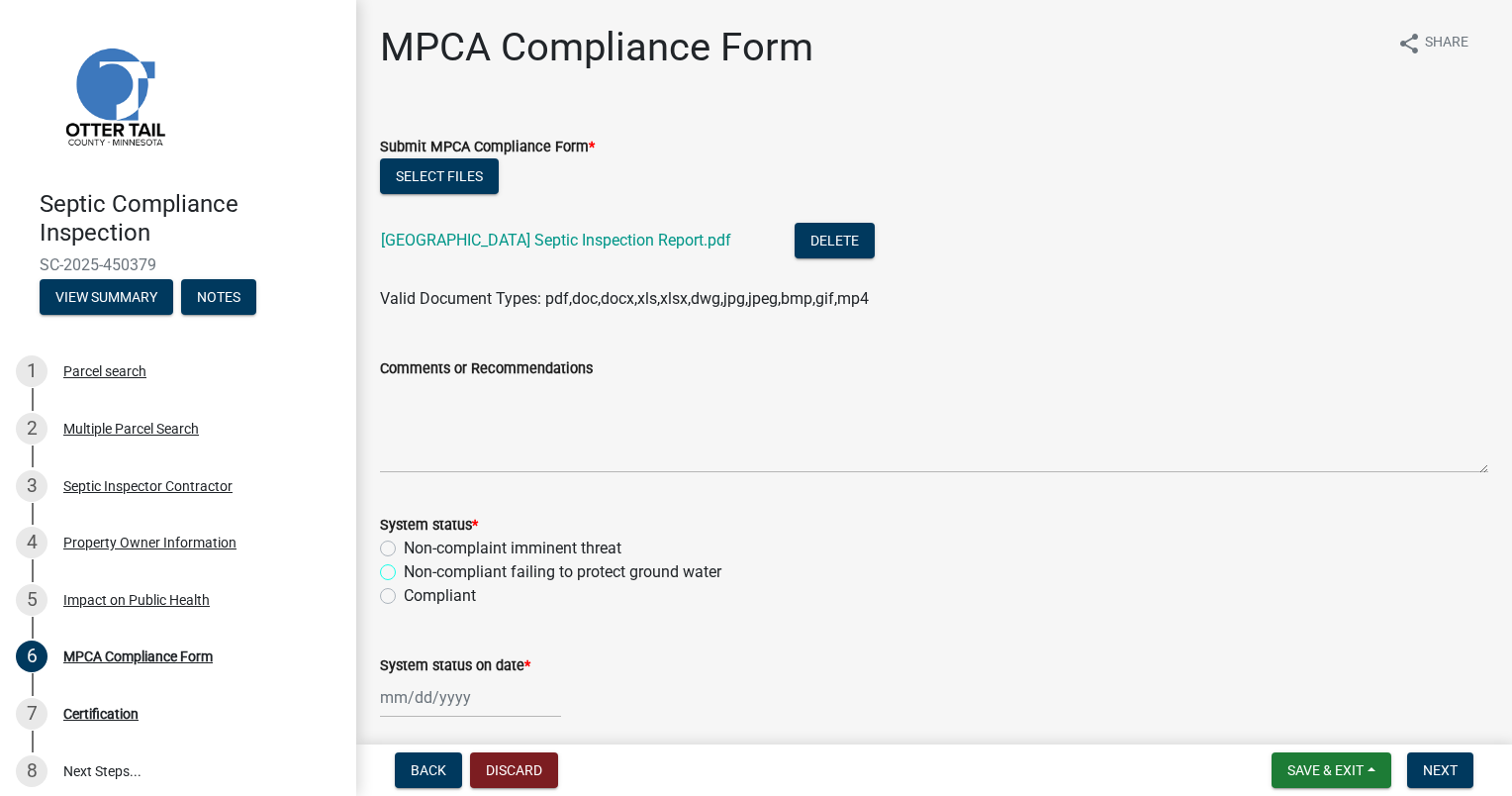 click on "Non-compliant failing to protect ground water" at bounding box center (410, 566) 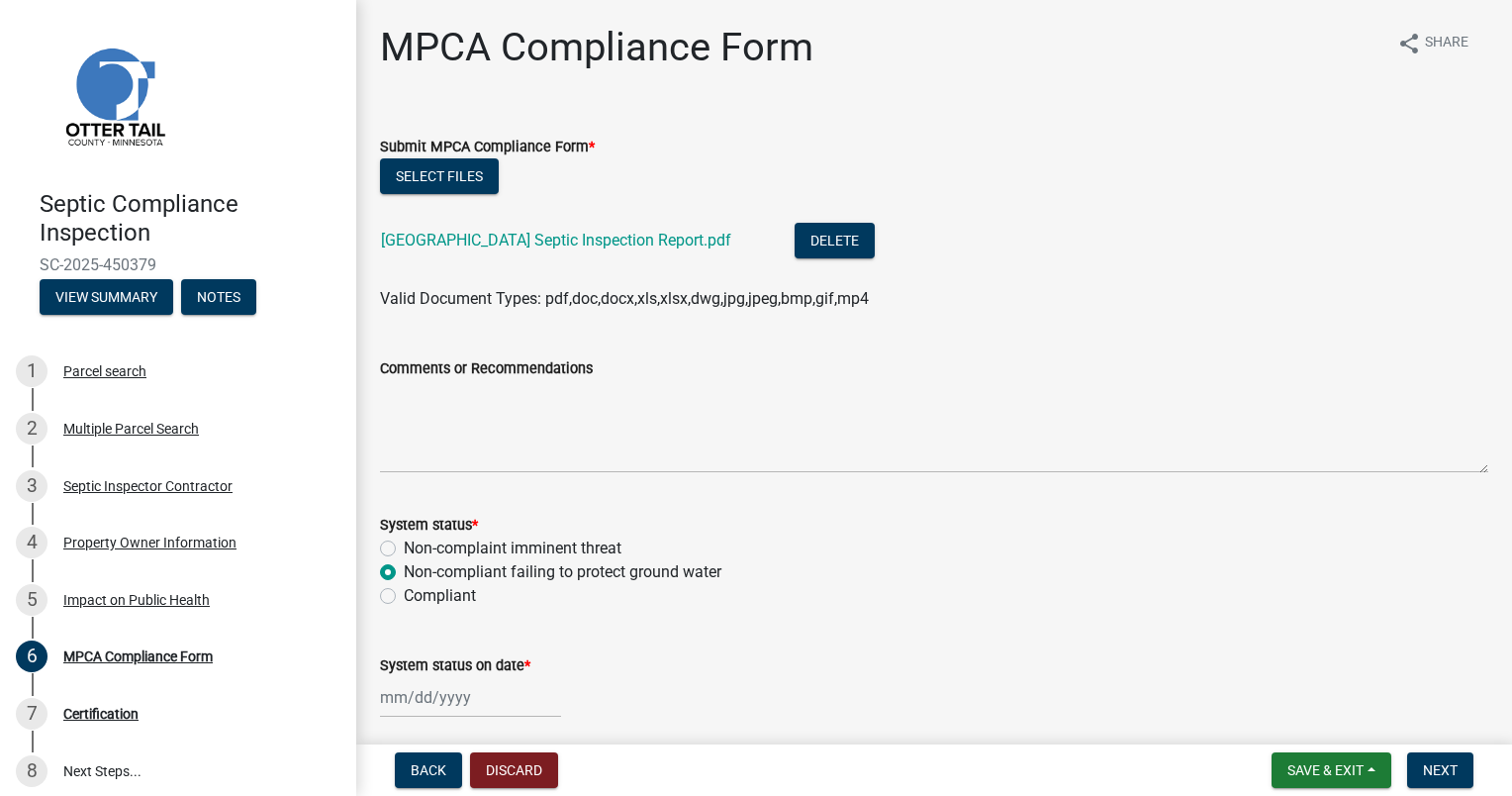 radio on "true" 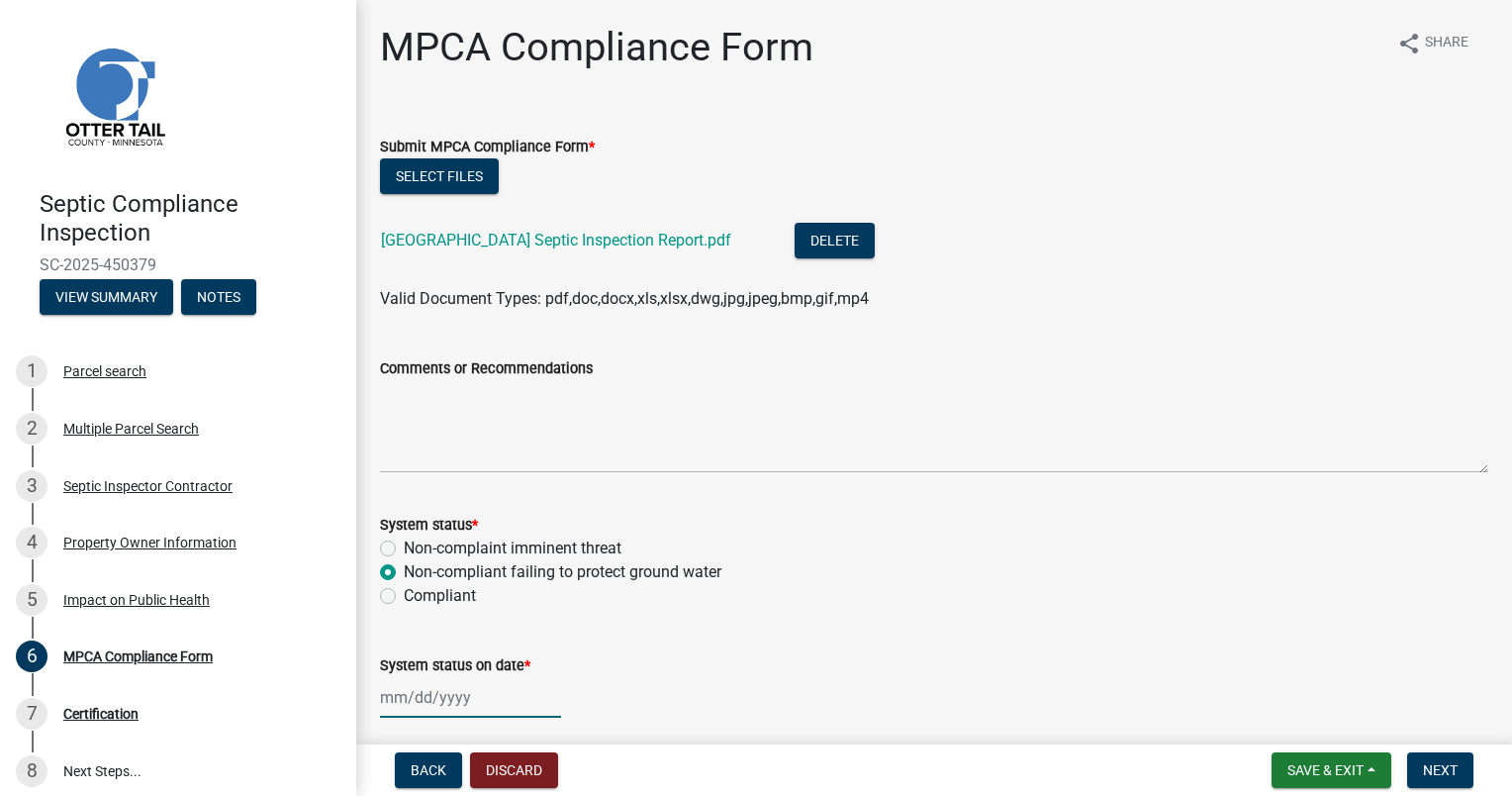 click 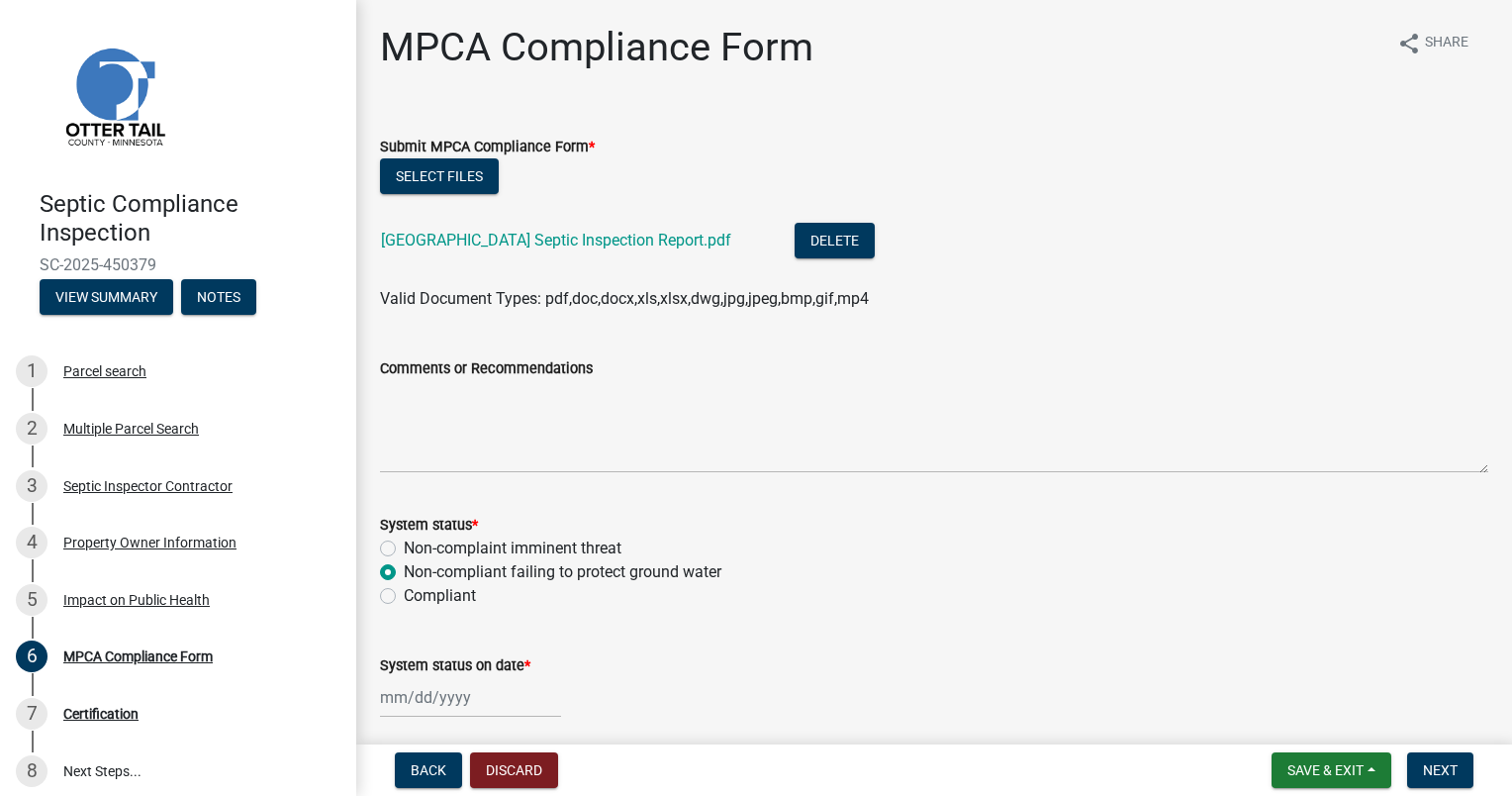 select on "7" 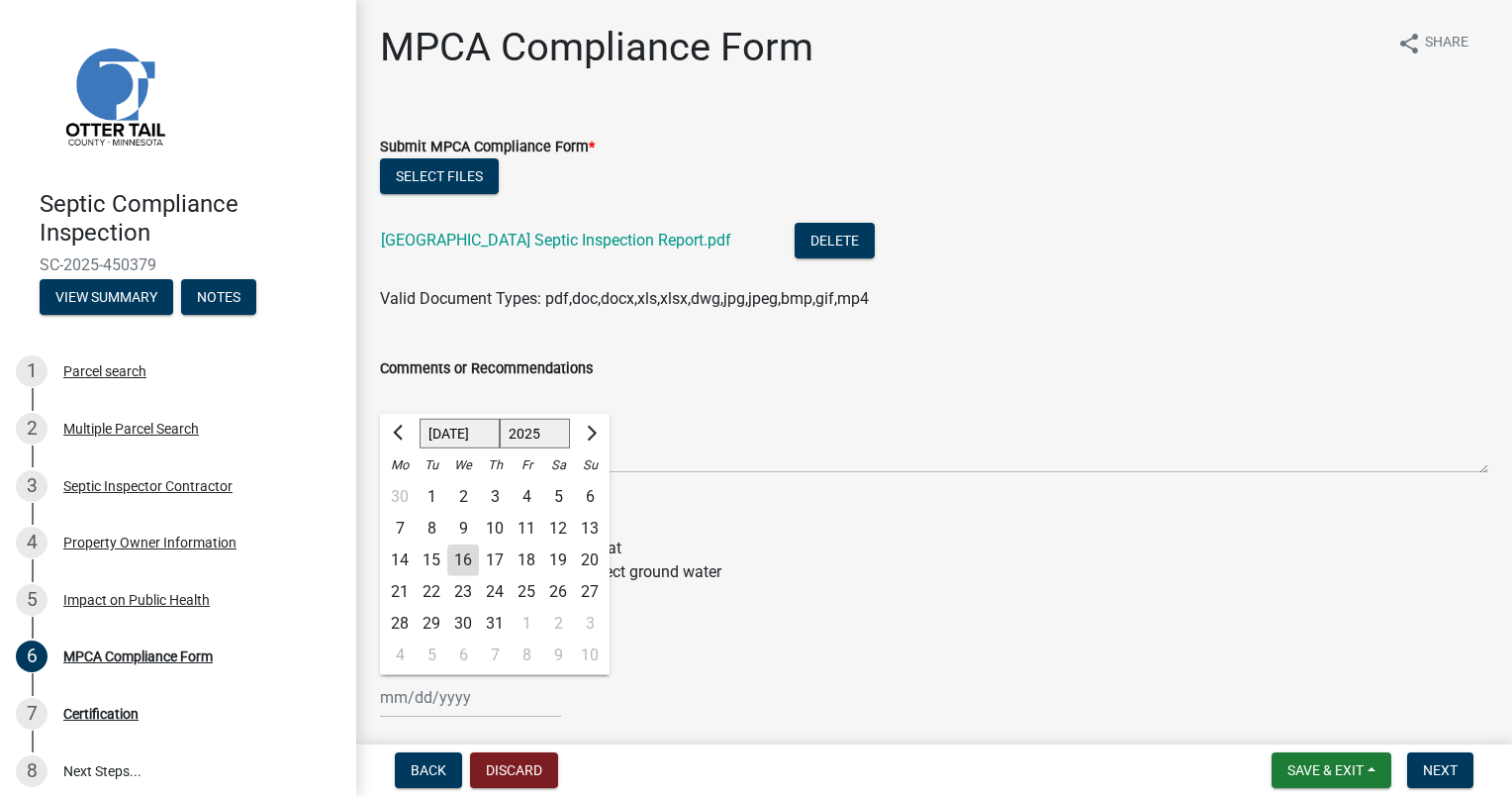 click on "14" 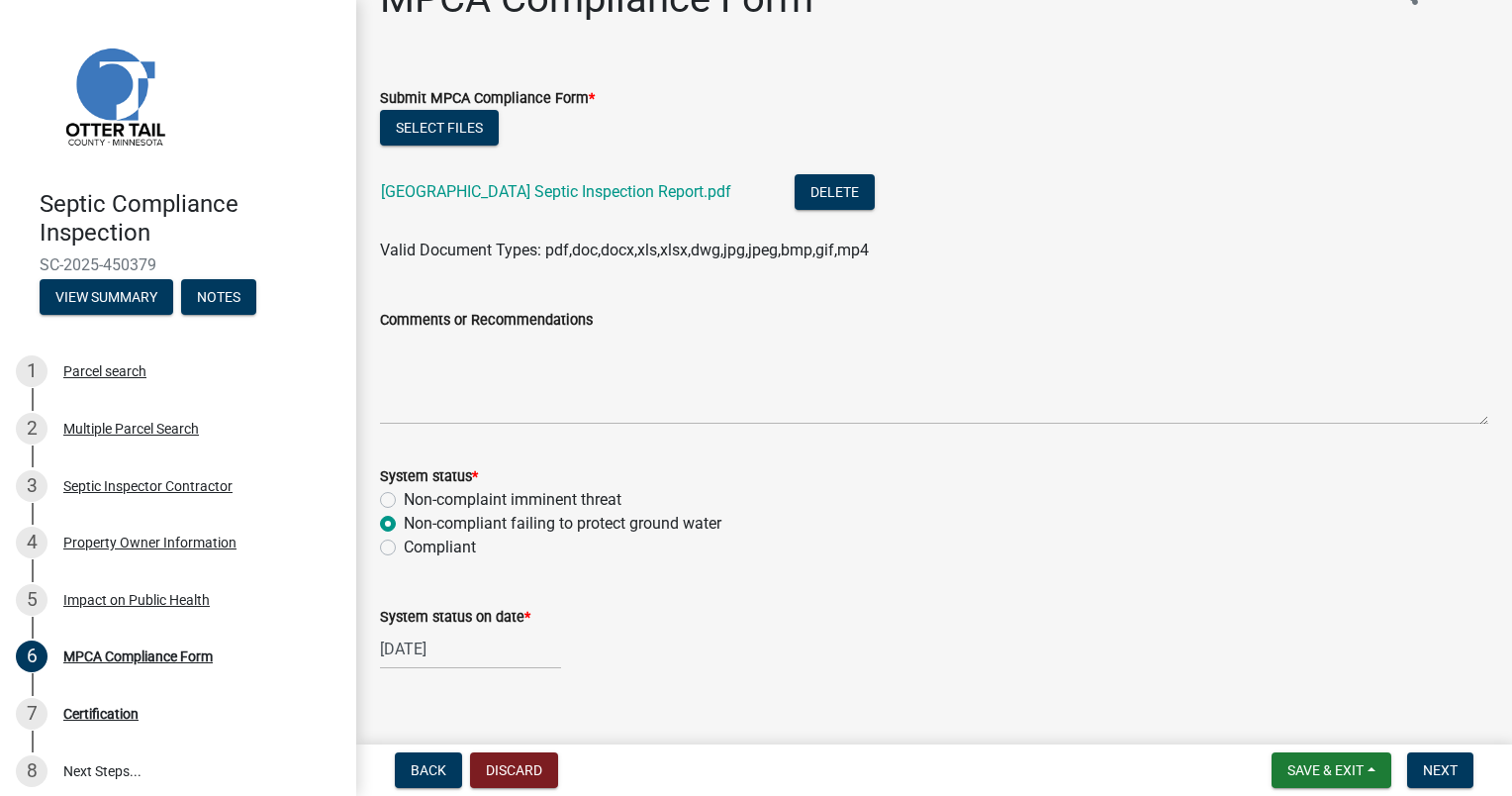 scroll, scrollTop: 75, scrollLeft: 0, axis: vertical 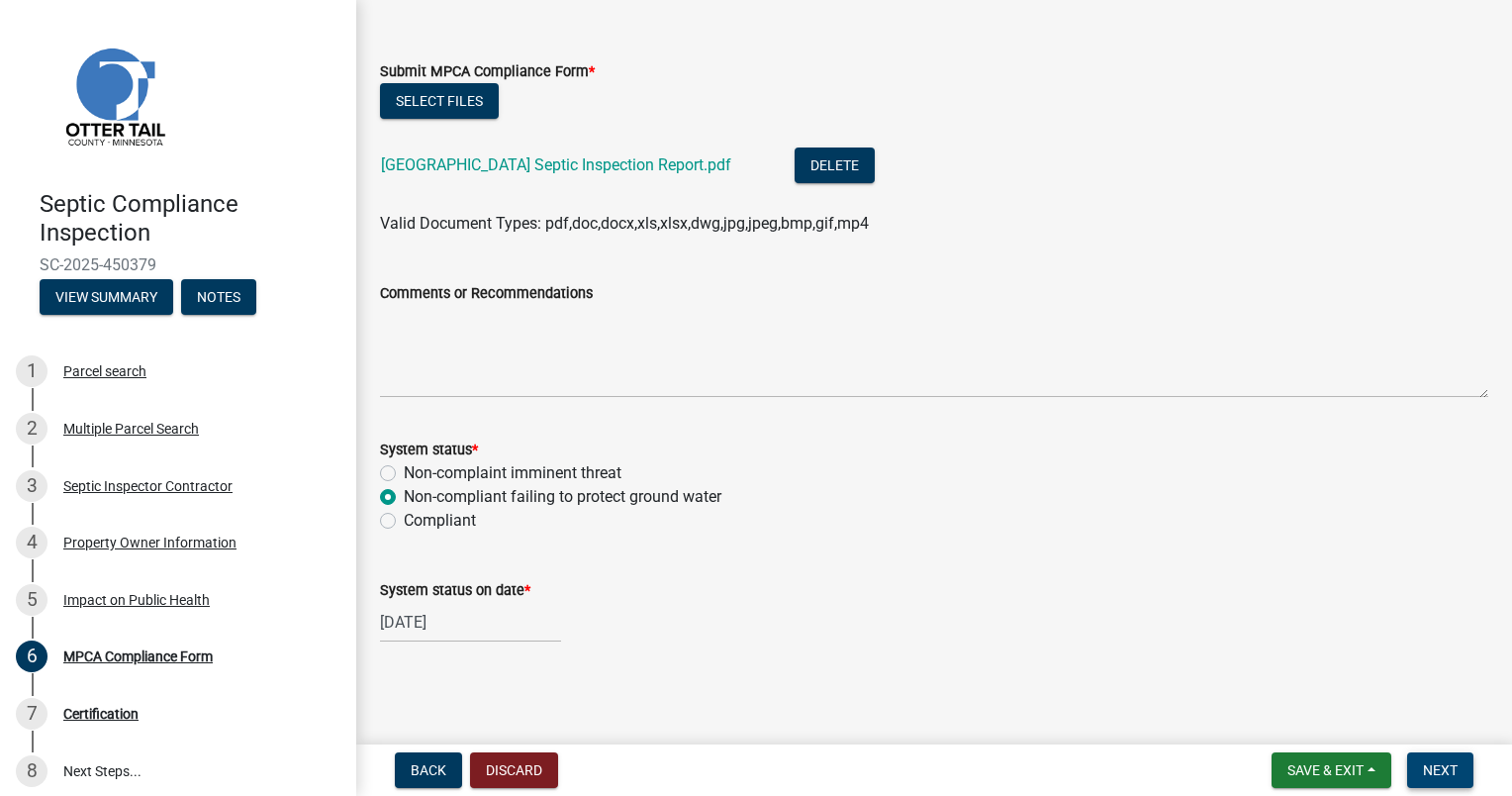 click on "Next" at bounding box center (1440, 770) 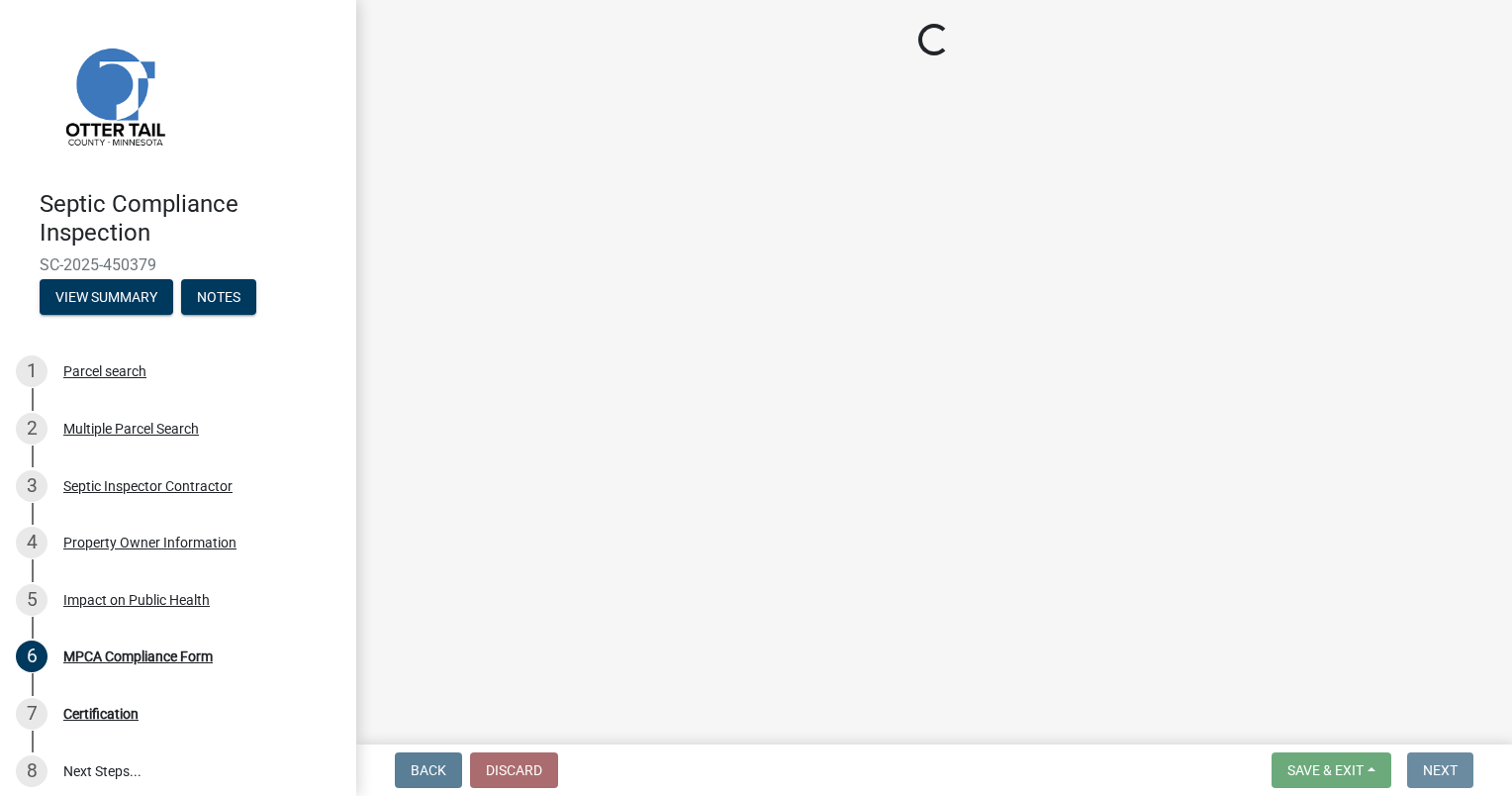 scroll, scrollTop: 0, scrollLeft: 0, axis: both 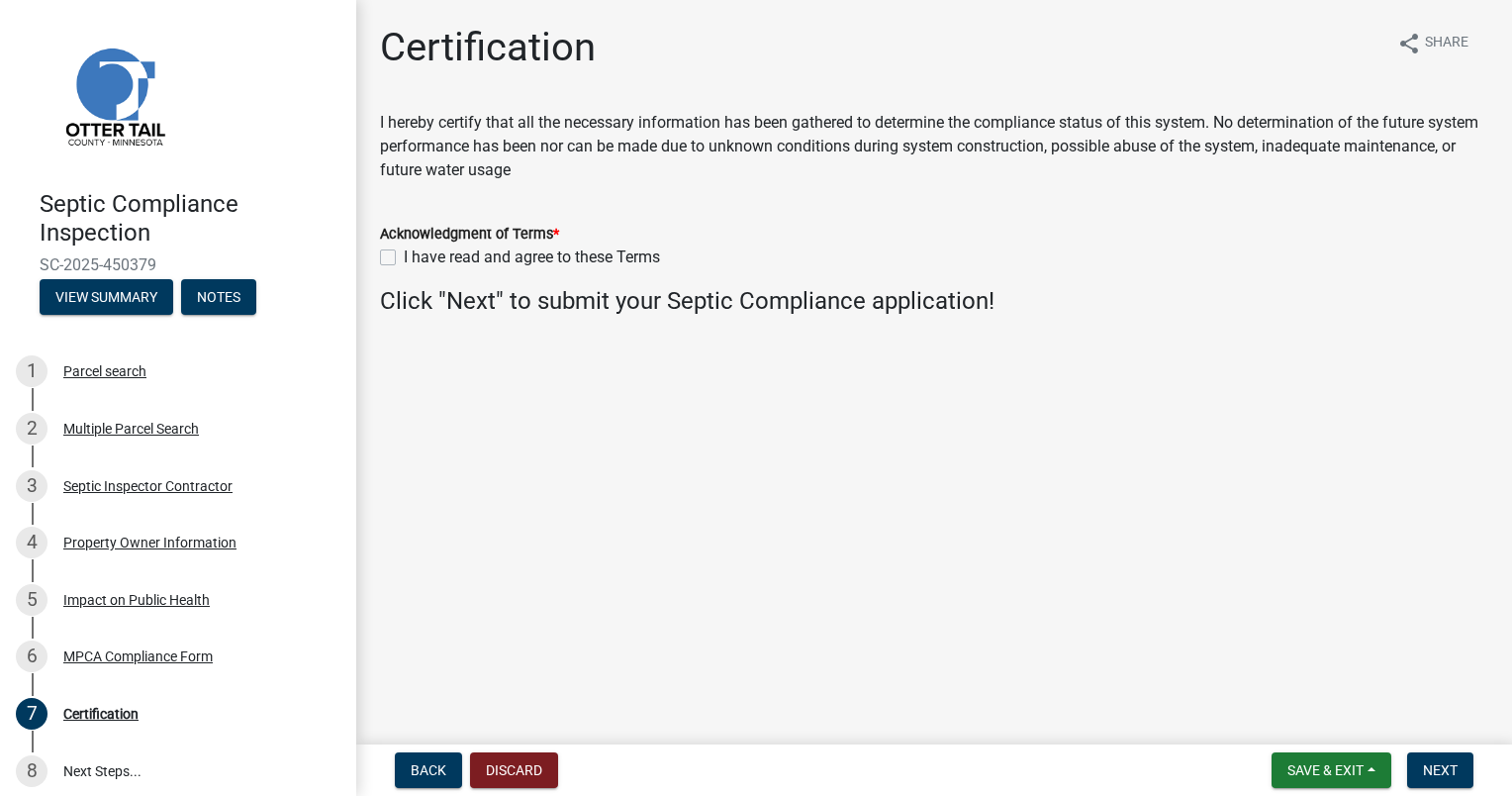 click on "I have read and agree to these Terms" 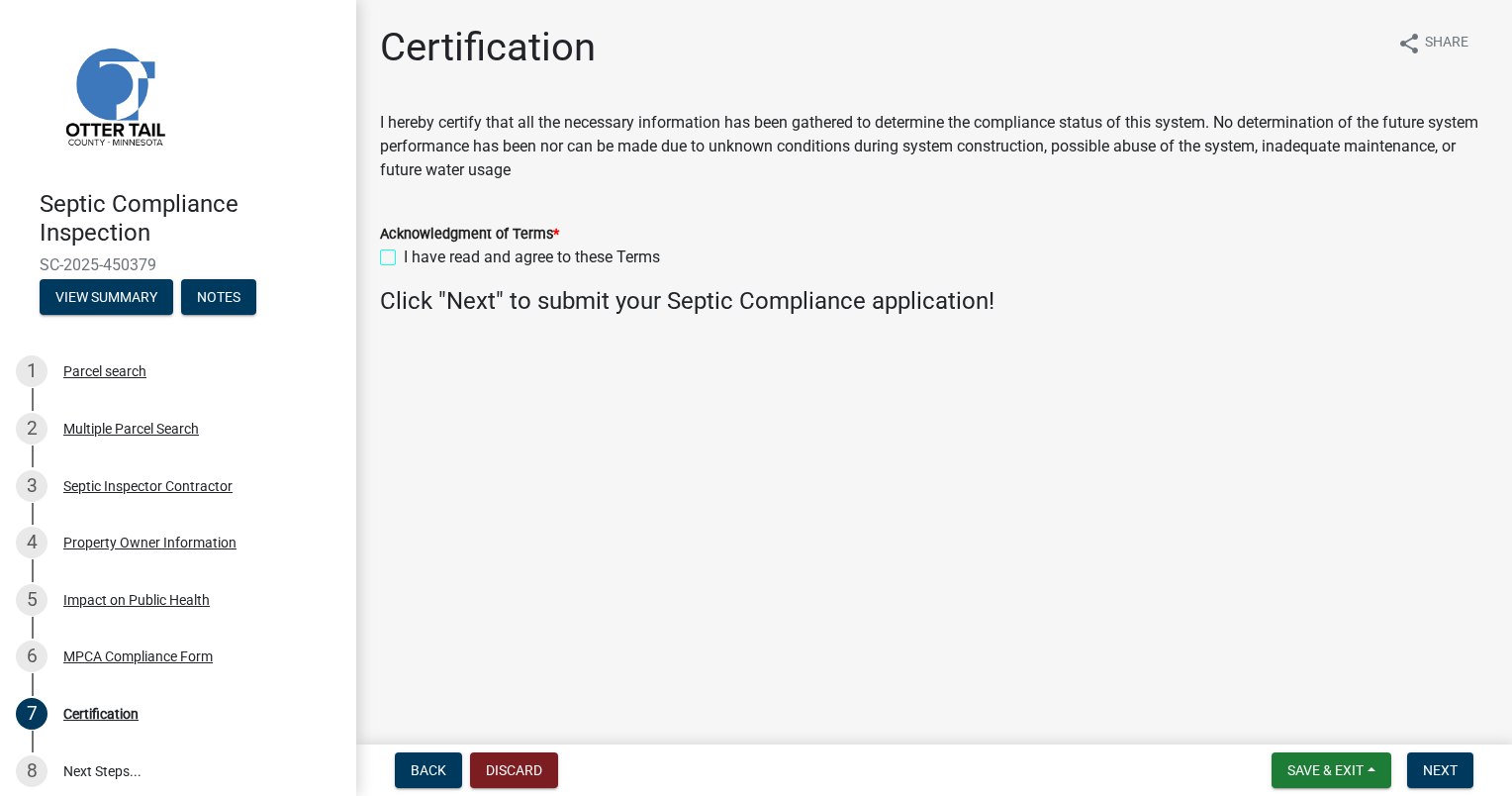 click on "I have read and agree to these Terms" at bounding box center [410, 251] 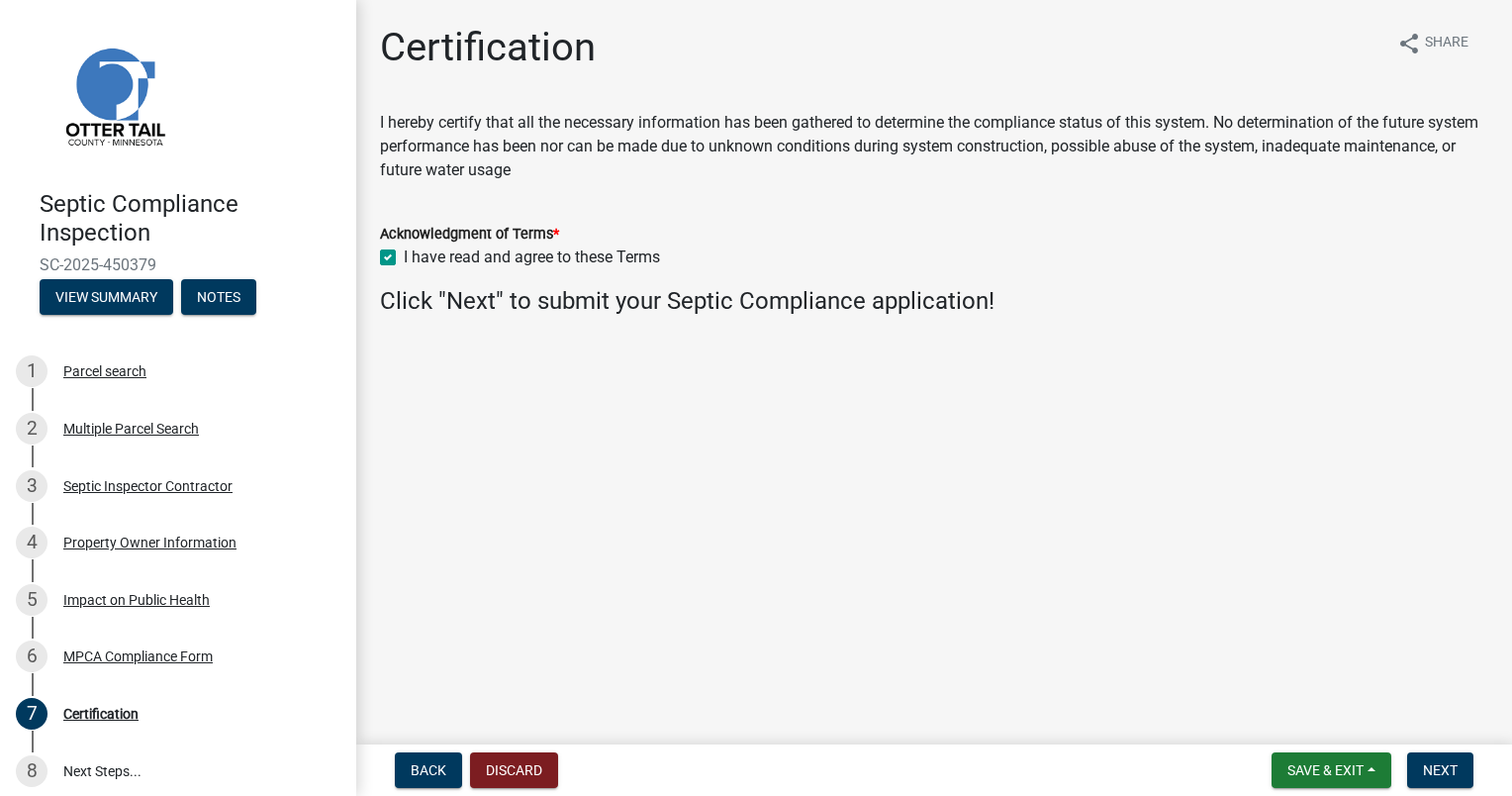 checkbox on "true" 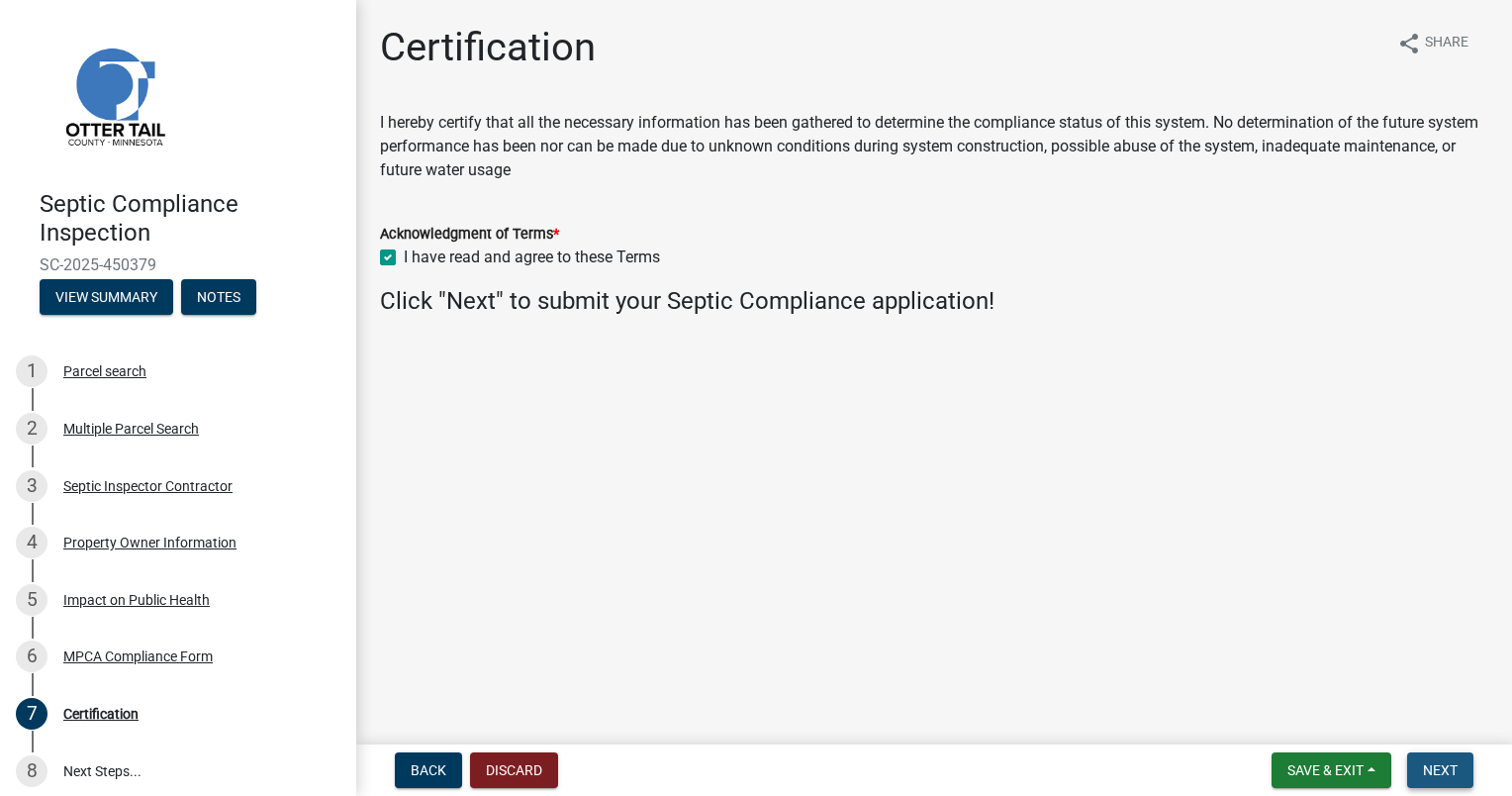 click on "Next" at bounding box center (1440, 770) 